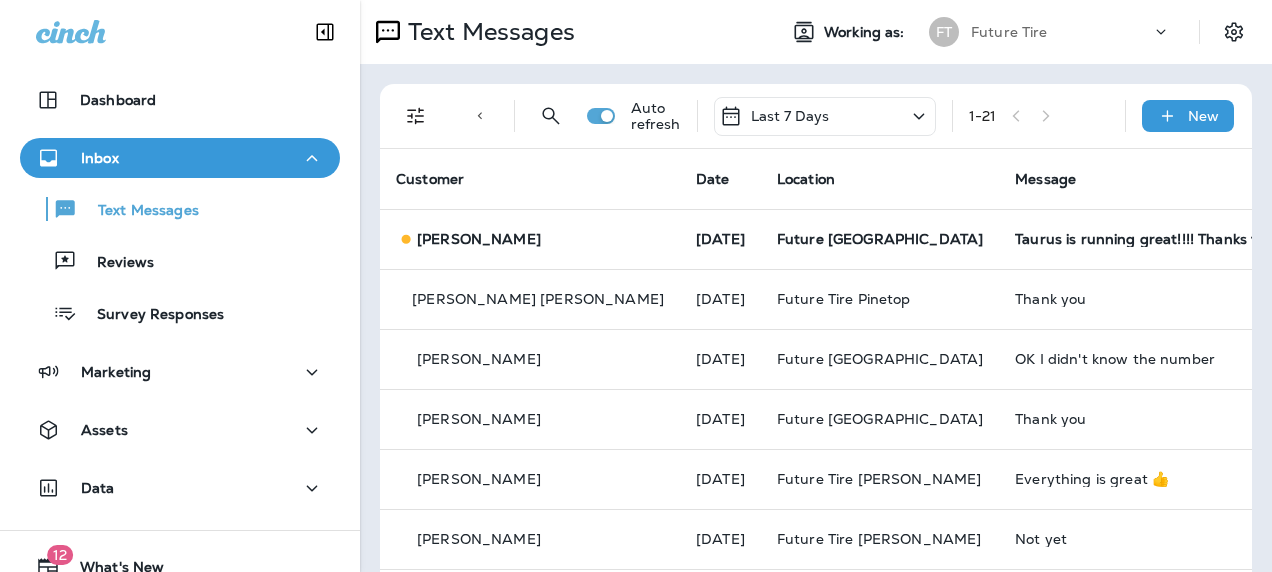scroll, scrollTop: 0, scrollLeft: 0, axis: both 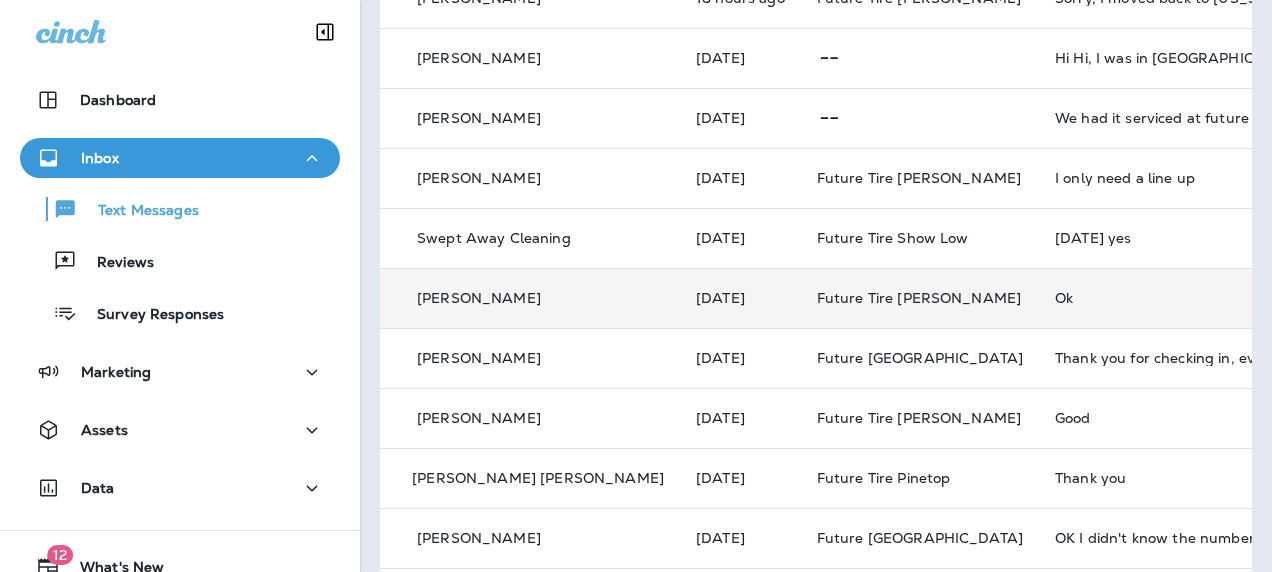 click on "Future Tire [PERSON_NAME]" at bounding box center [920, 298] 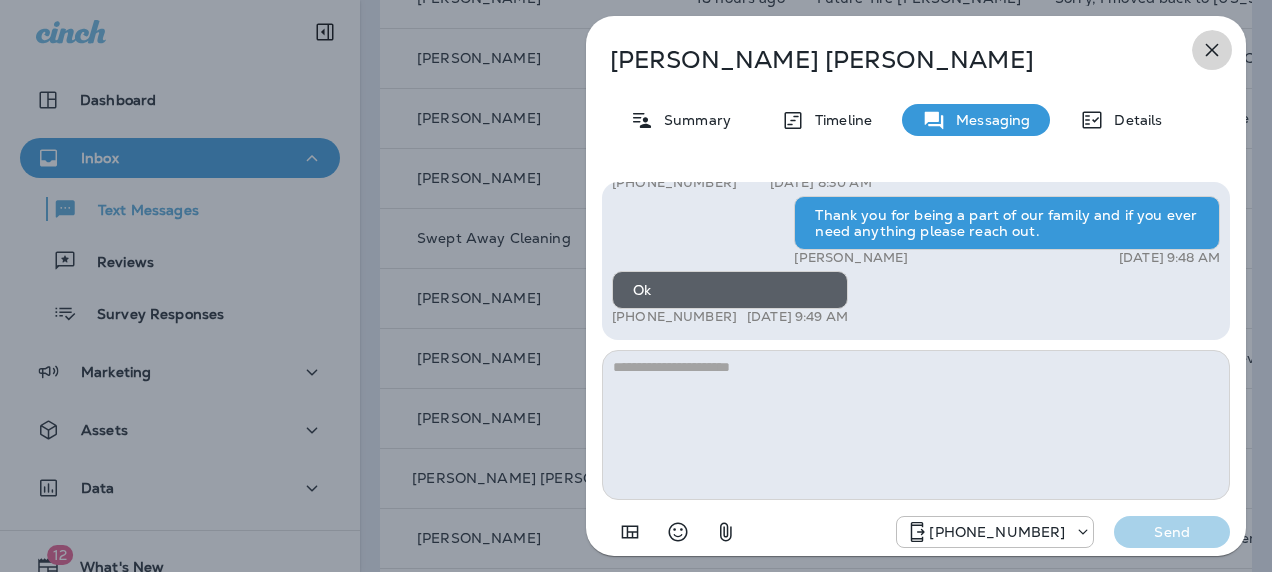 click 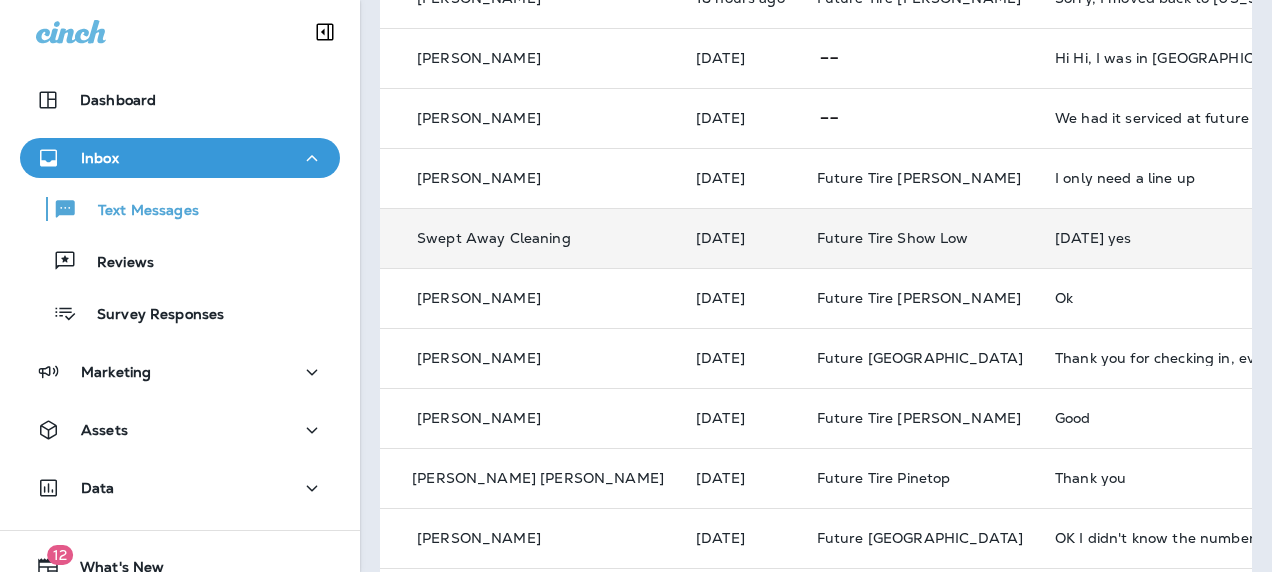 click on "[DATE] yes" at bounding box center (1189, 238) 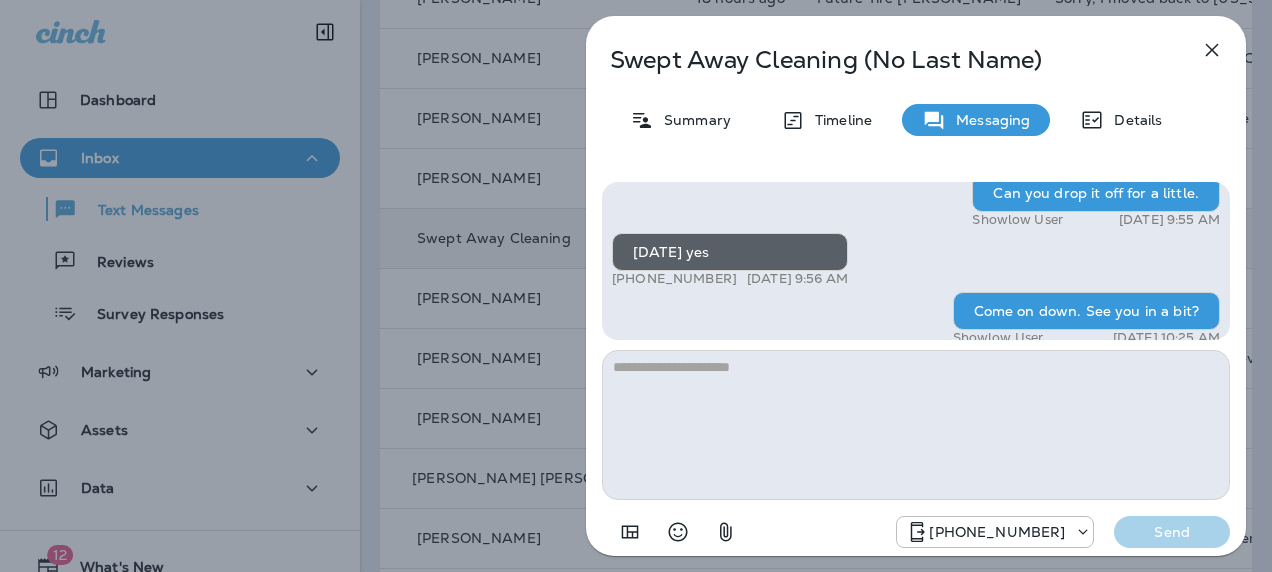 scroll, scrollTop: -12, scrollLeft: 0, axis: vertical 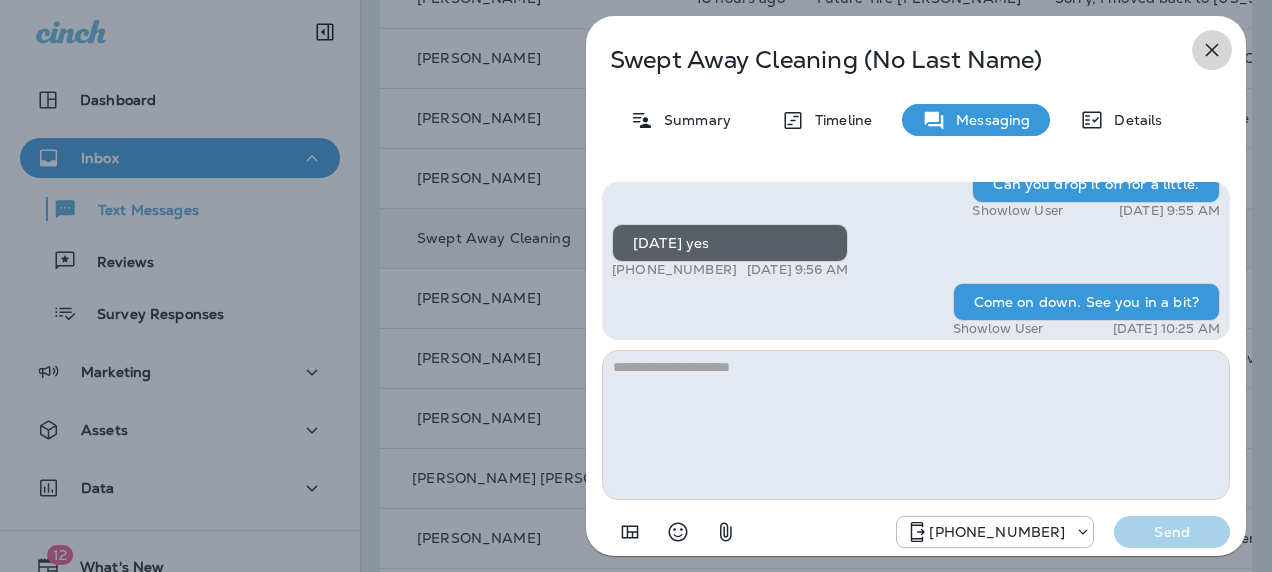 click 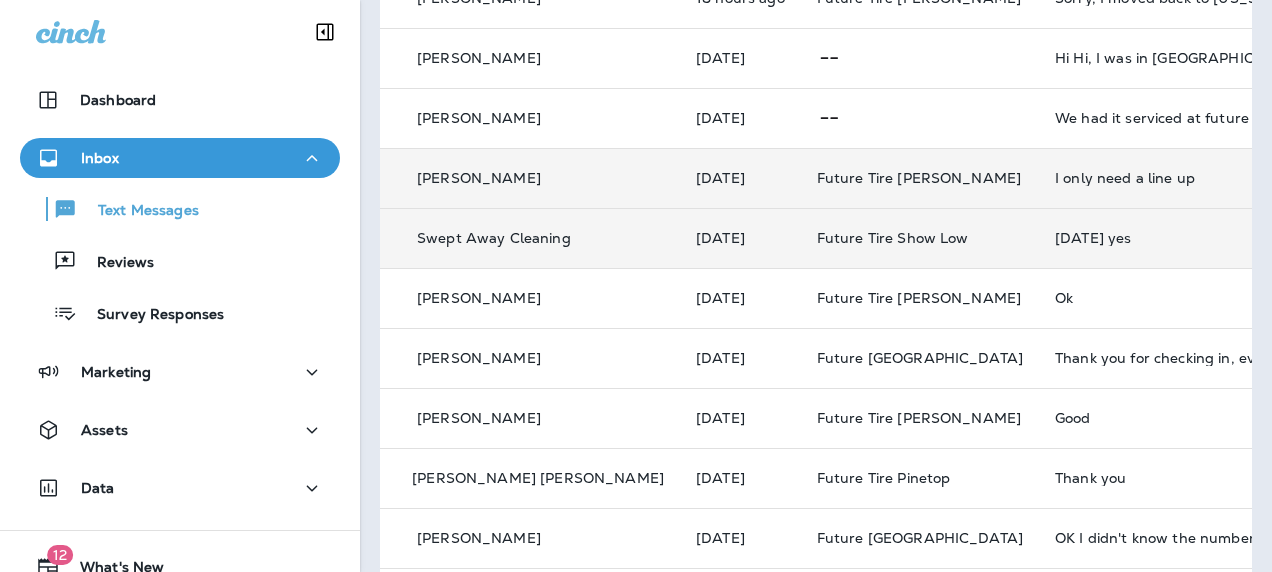 click on "I only need a line up" at bounding box center [1189, 178] 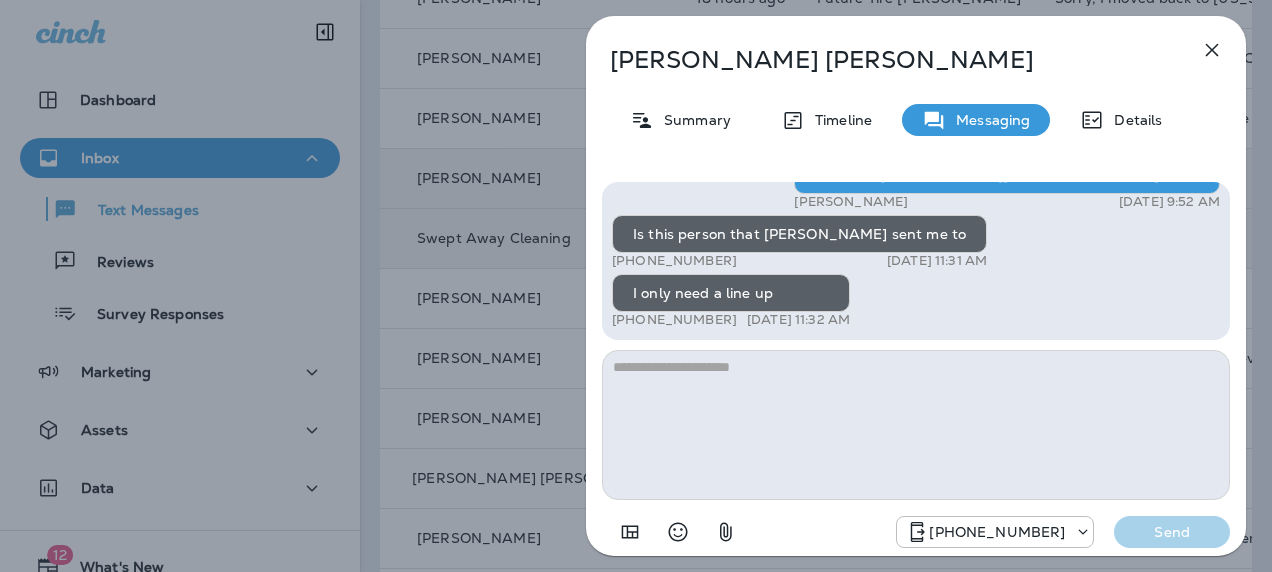 scroll, scrollTop: 0, scrollLeft: 0, axis: both 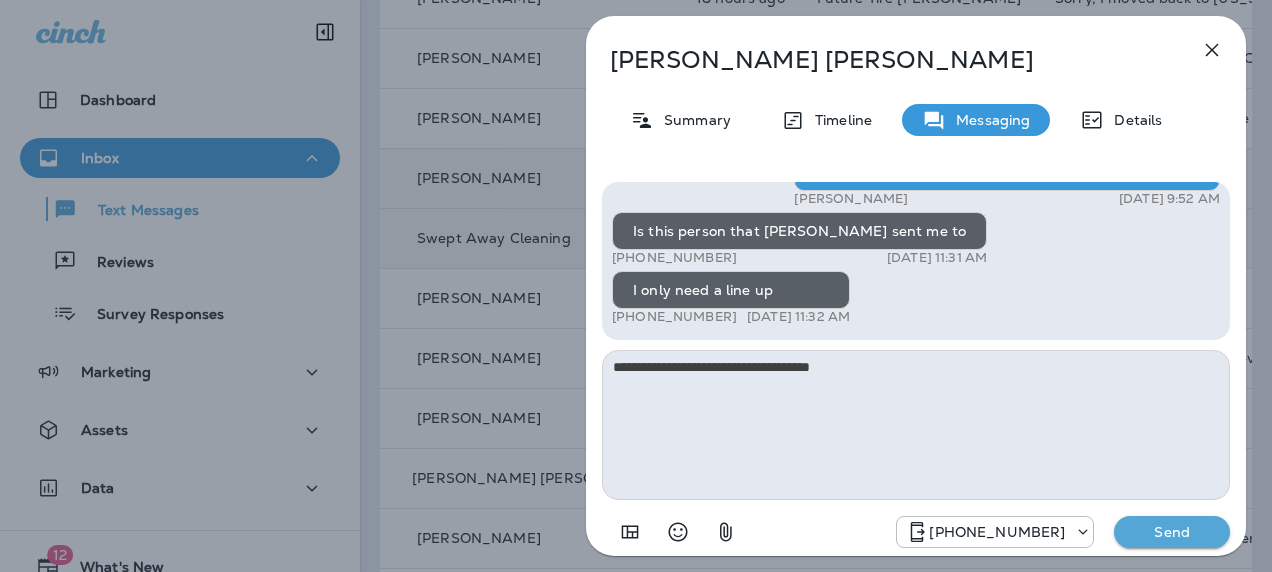 type on "**********" 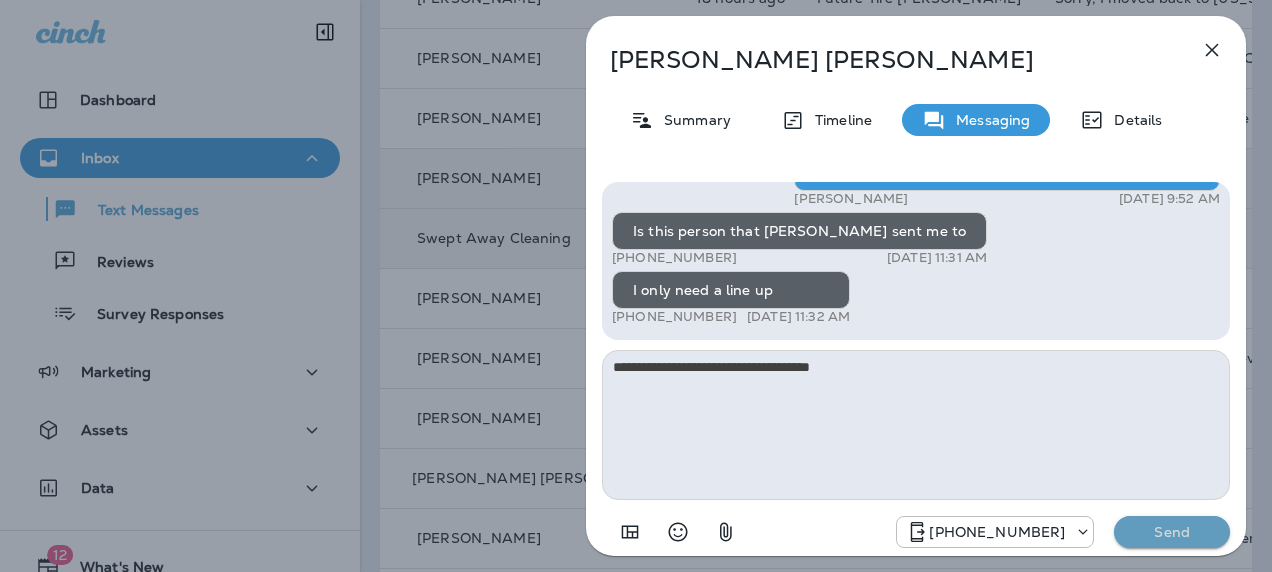 click on "Send" at bounding box center [1172, 532] 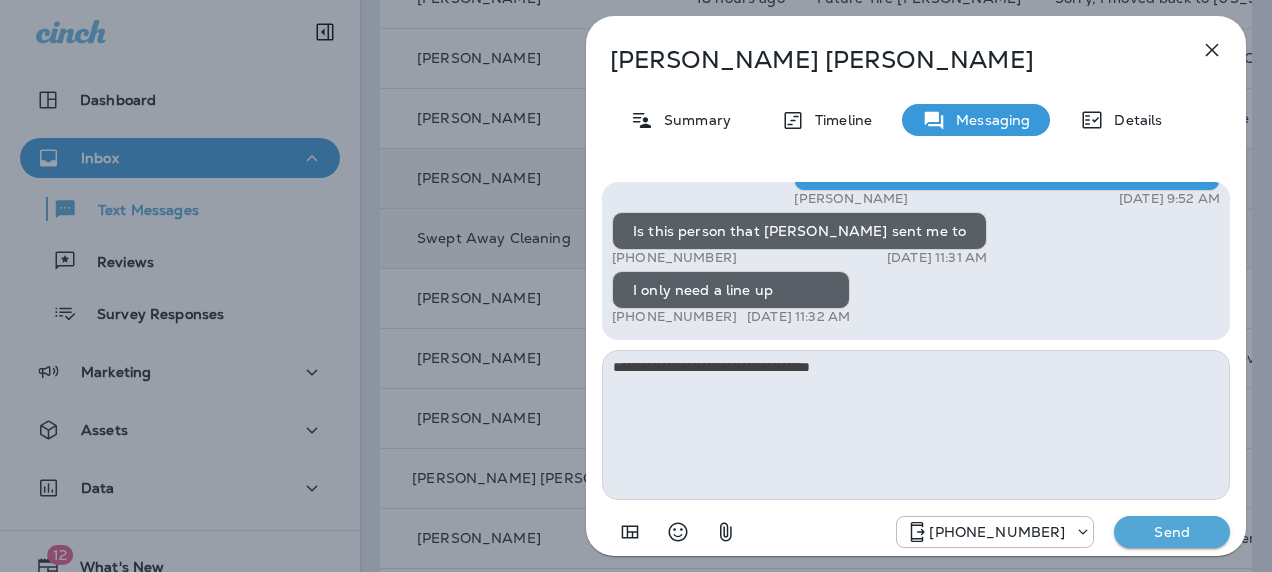type 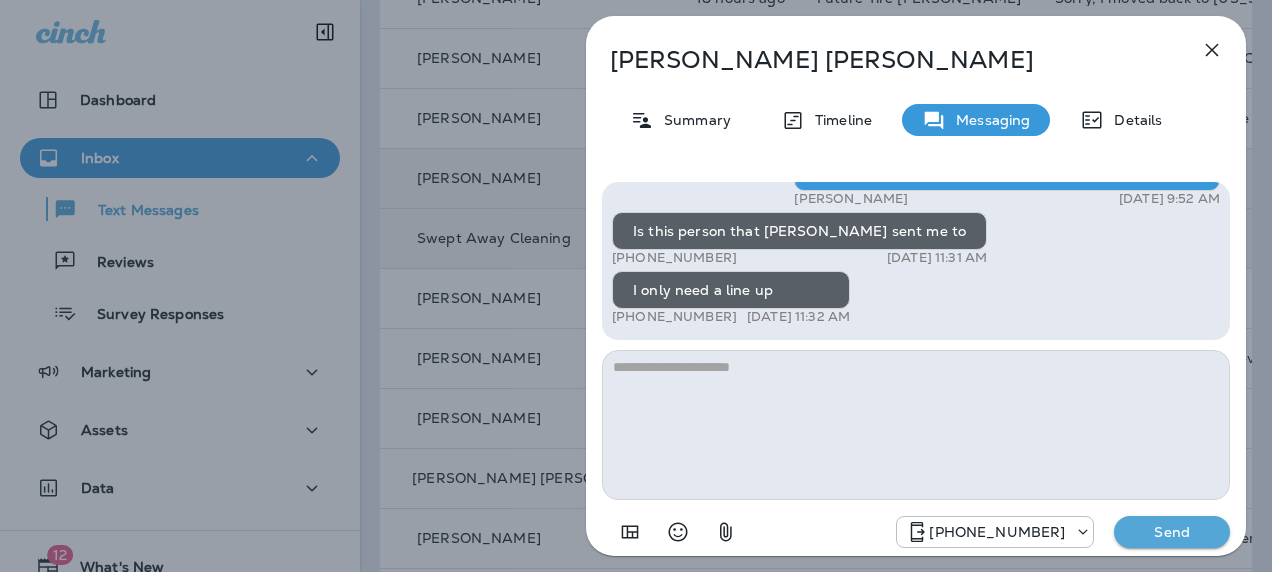scroll, scrollTop: 0, scrollLeft: 0, axis: both 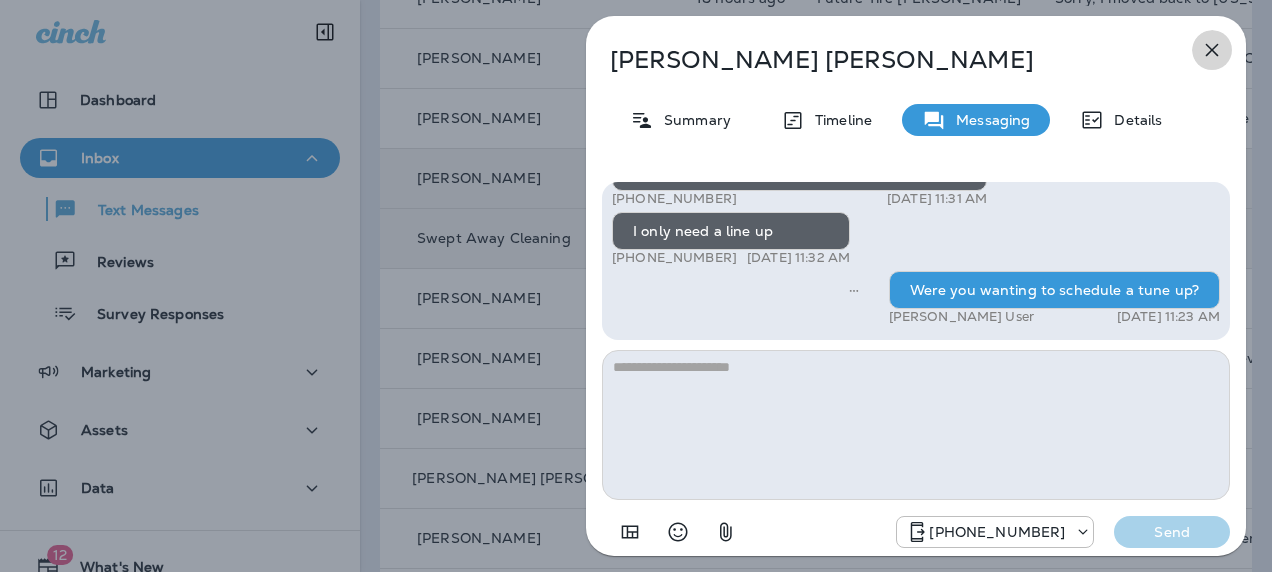 click 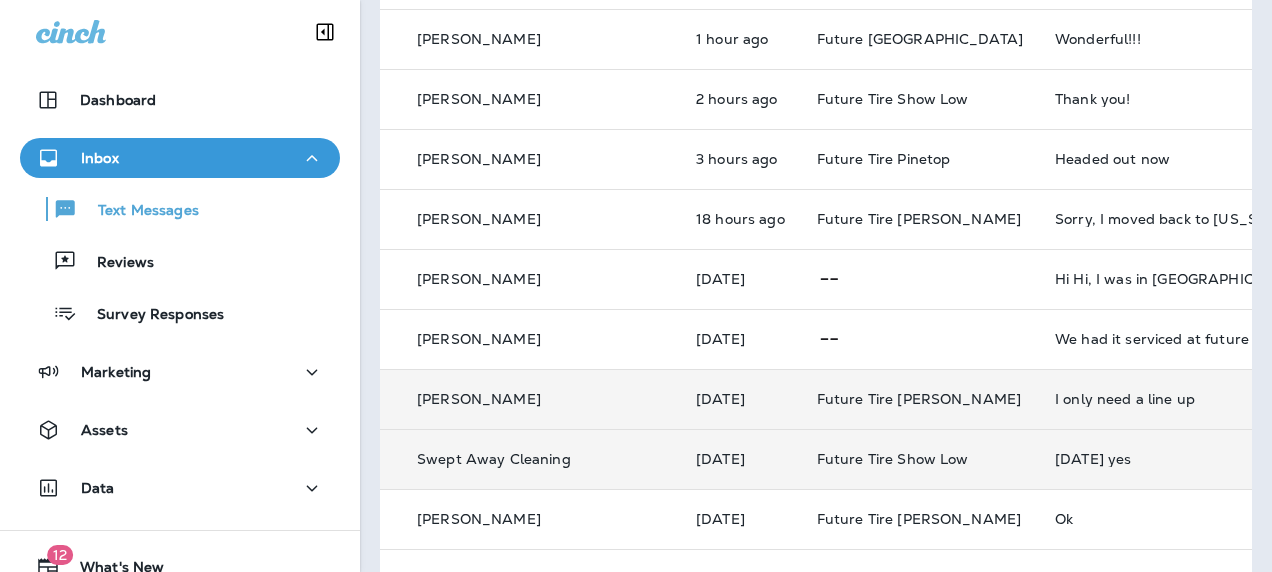 scroll, scrollTop: 255, scrollLeft: 0, axis: vertical 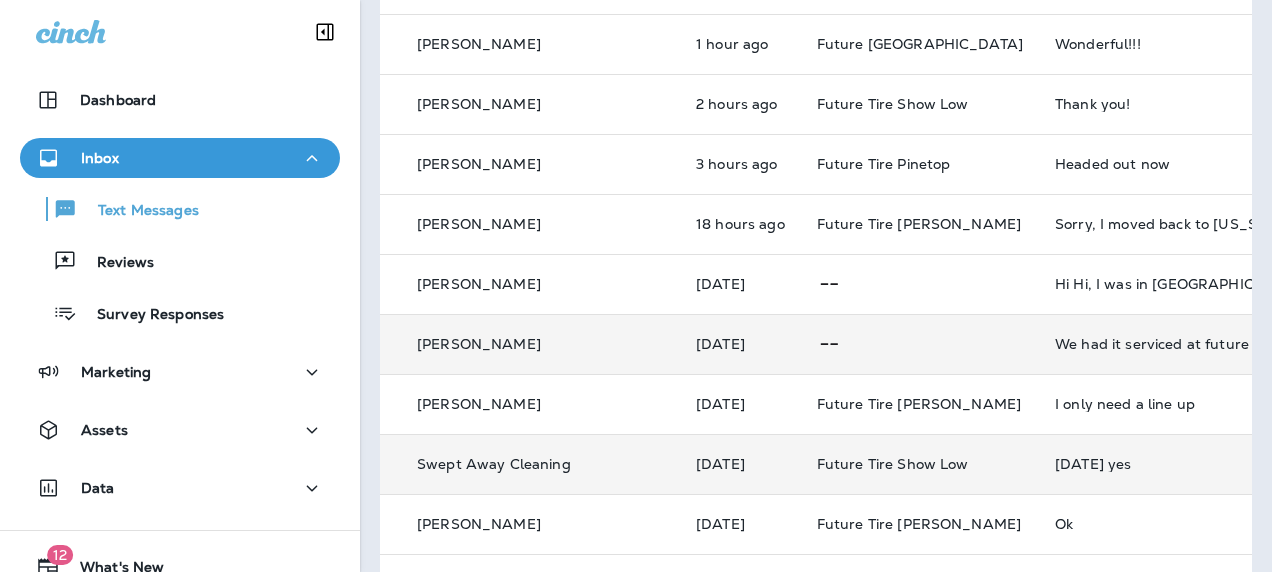 click on "We had it serviced at future tire in [GEOGRAPHIC_DATA]" at bounding box center [1189, 344] 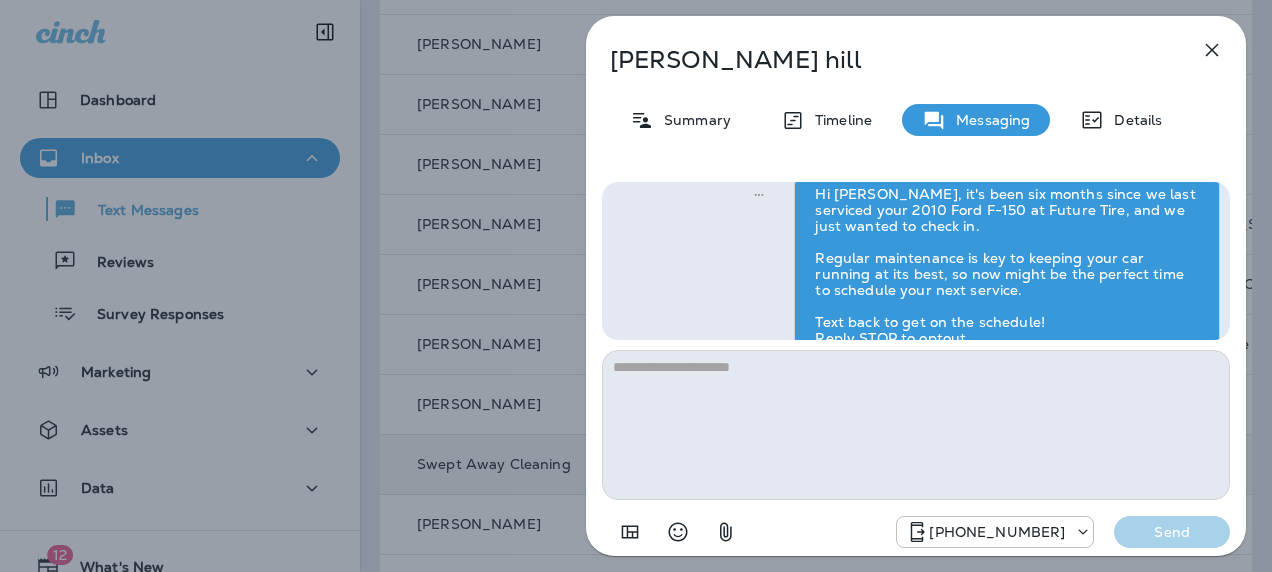 scroll, scrollTop: 0, scrollLeft: 0, axis: both 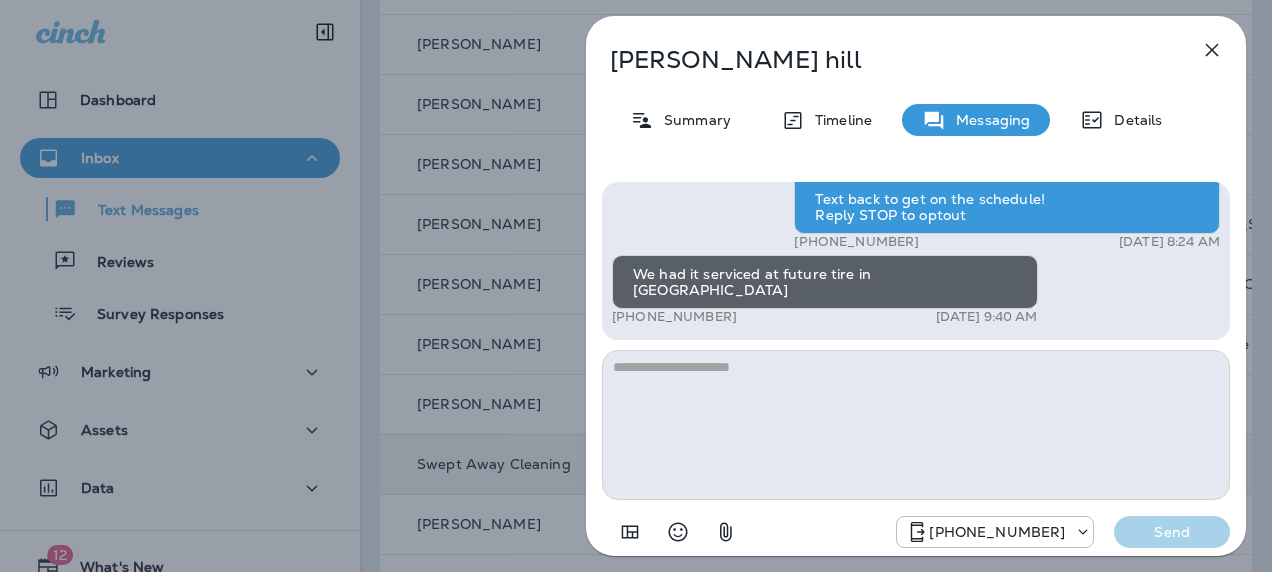 click on "Hi [PERSON_NAME], it's been six months since we last serviced your 2010 Ford F-150 at Future Tire, and we just wanted to check in.
Regular maintenance is key to keeping your car running at its best, so now might be the perfect time to schedule your next service.
Text back to get on the schedule!
Reply STOP to optout" at bounding box center (1007, 143) 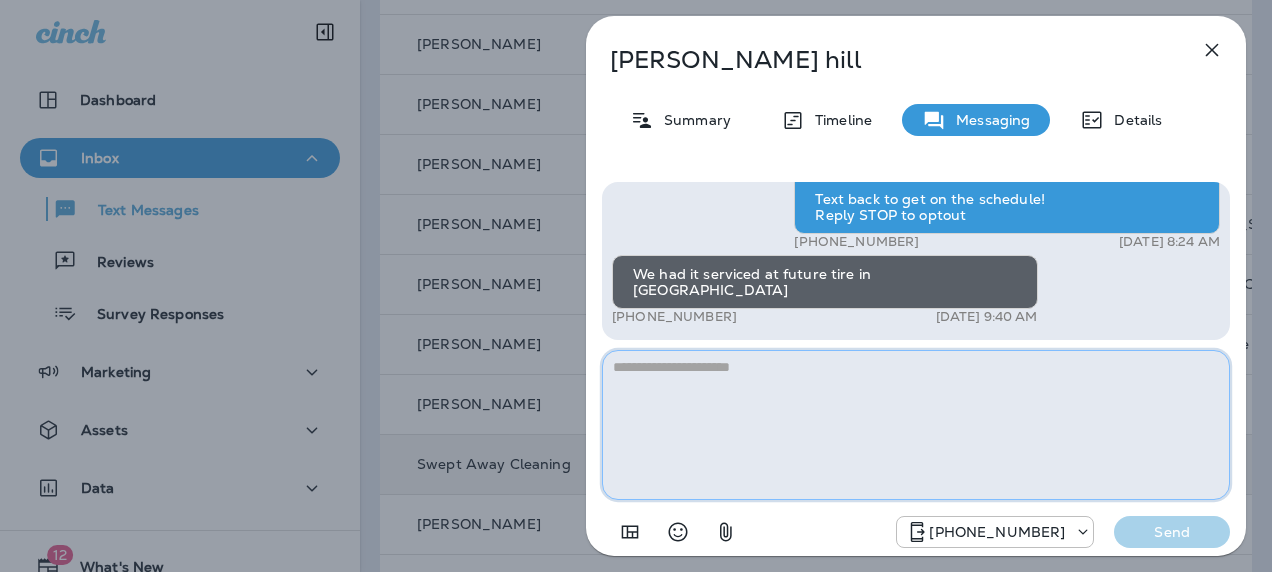 click at bounding box center [916, 425] 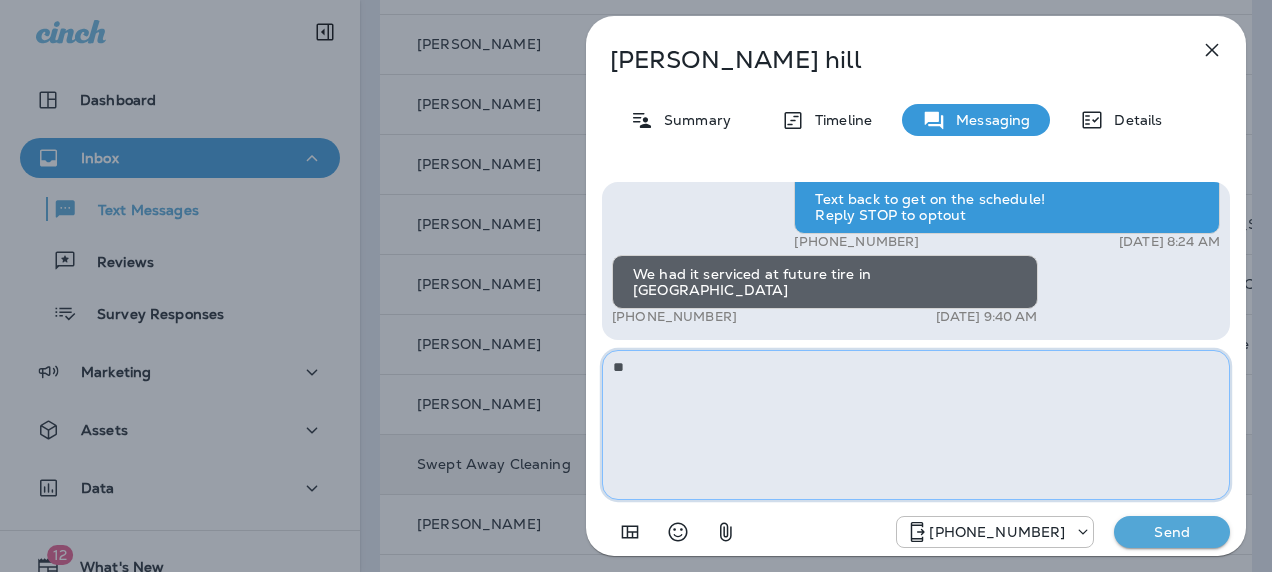 type on "*" 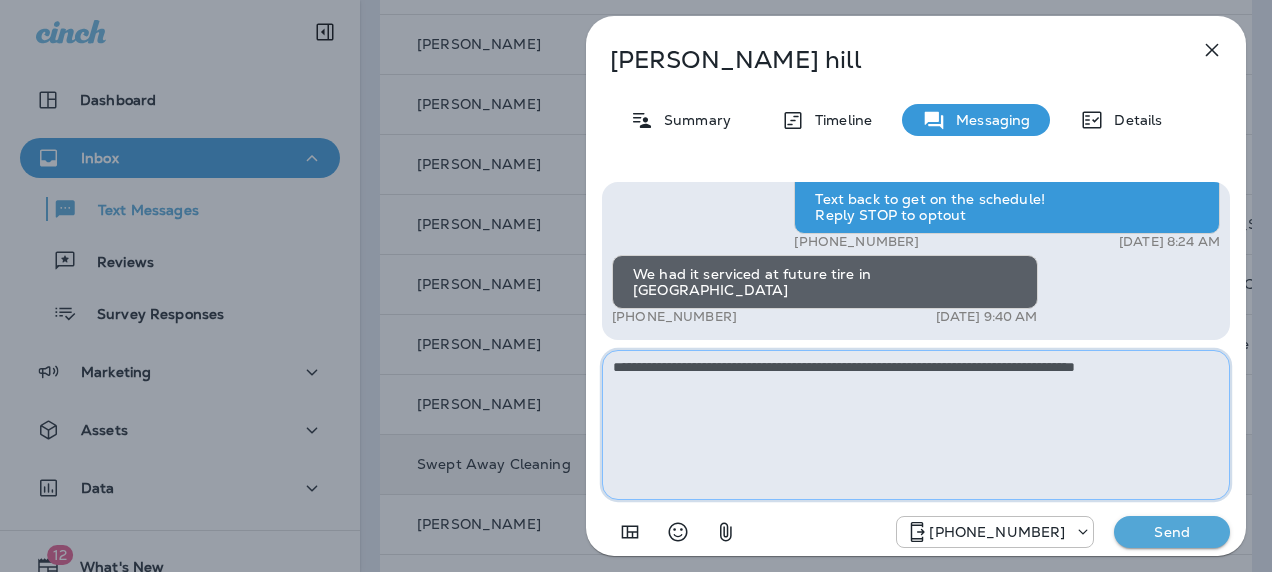 type on "**********" 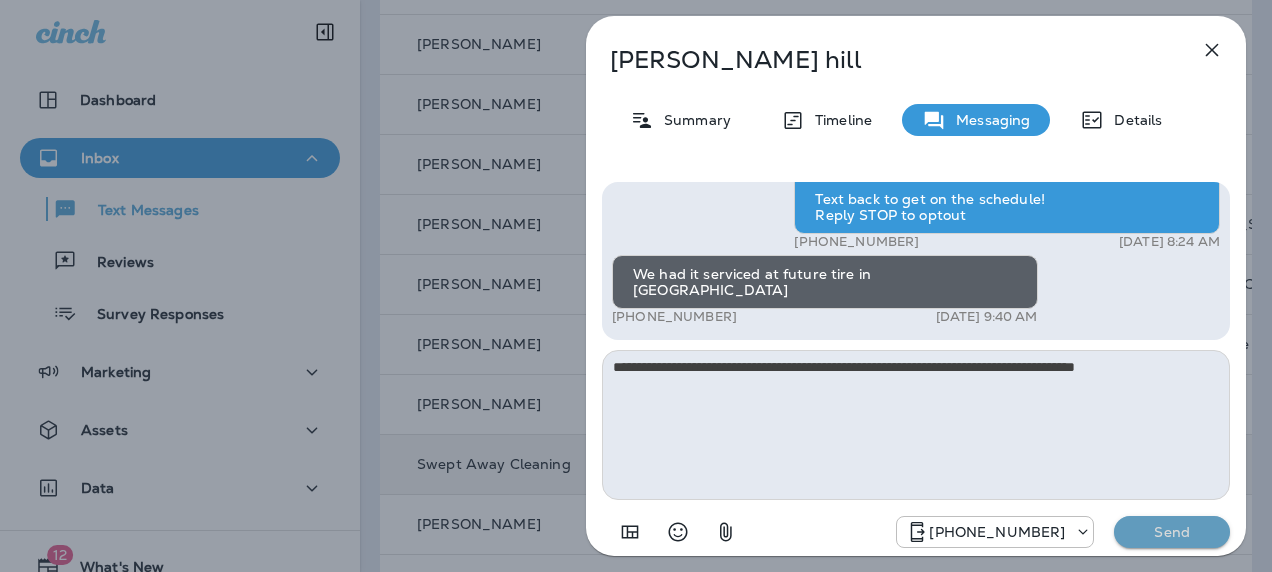 click on "Send" at bounding box center (1172, 532) 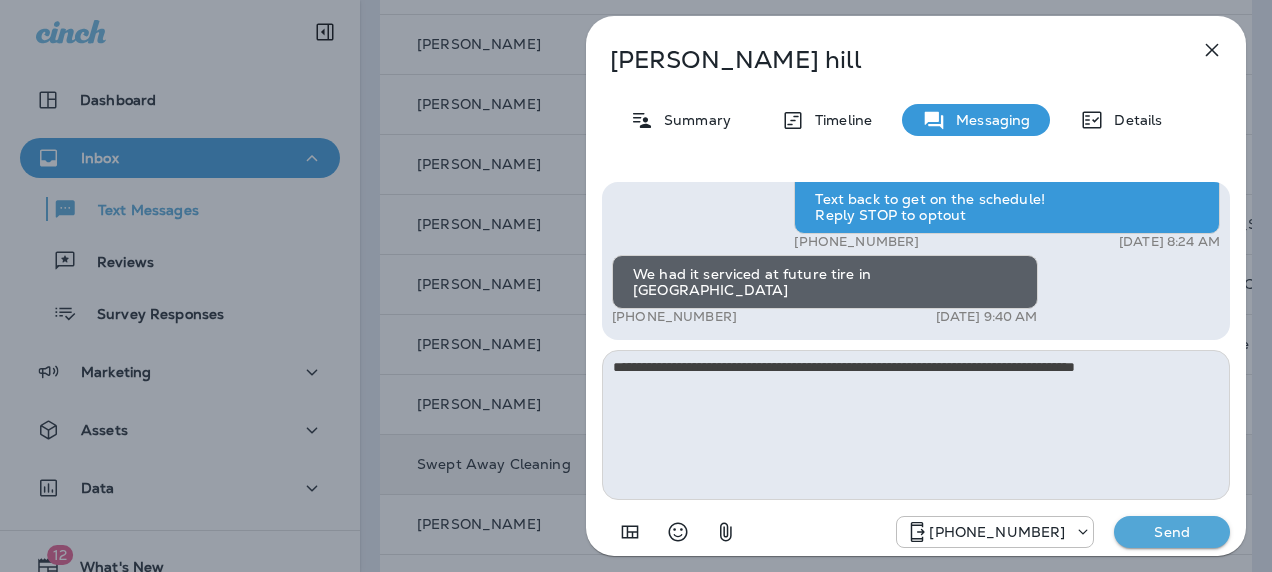 type 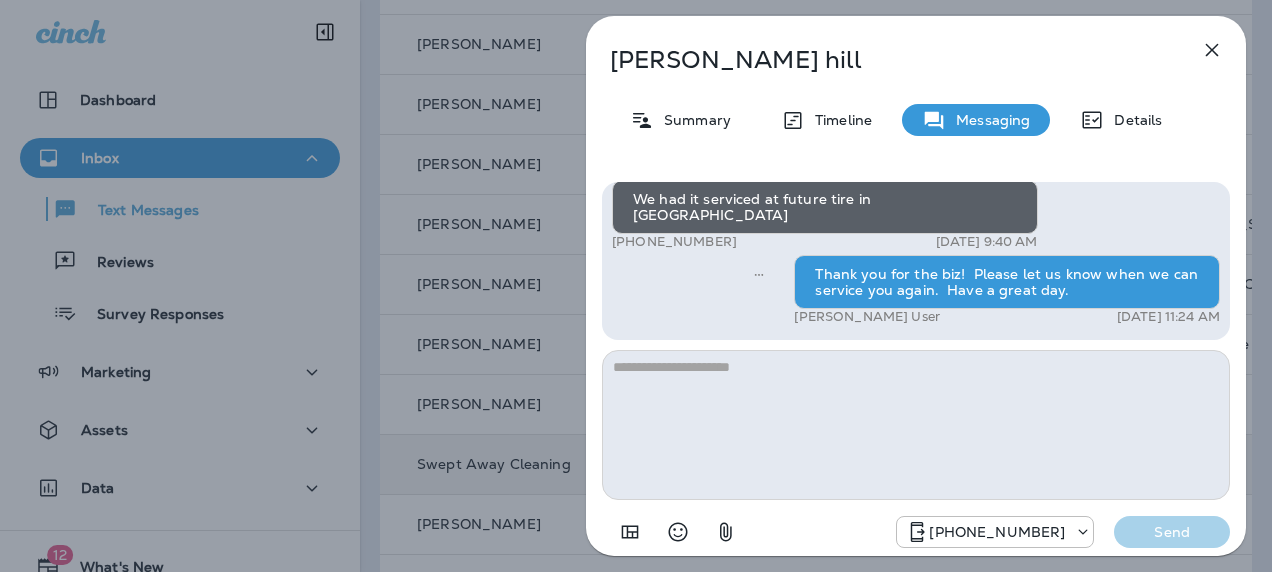 click 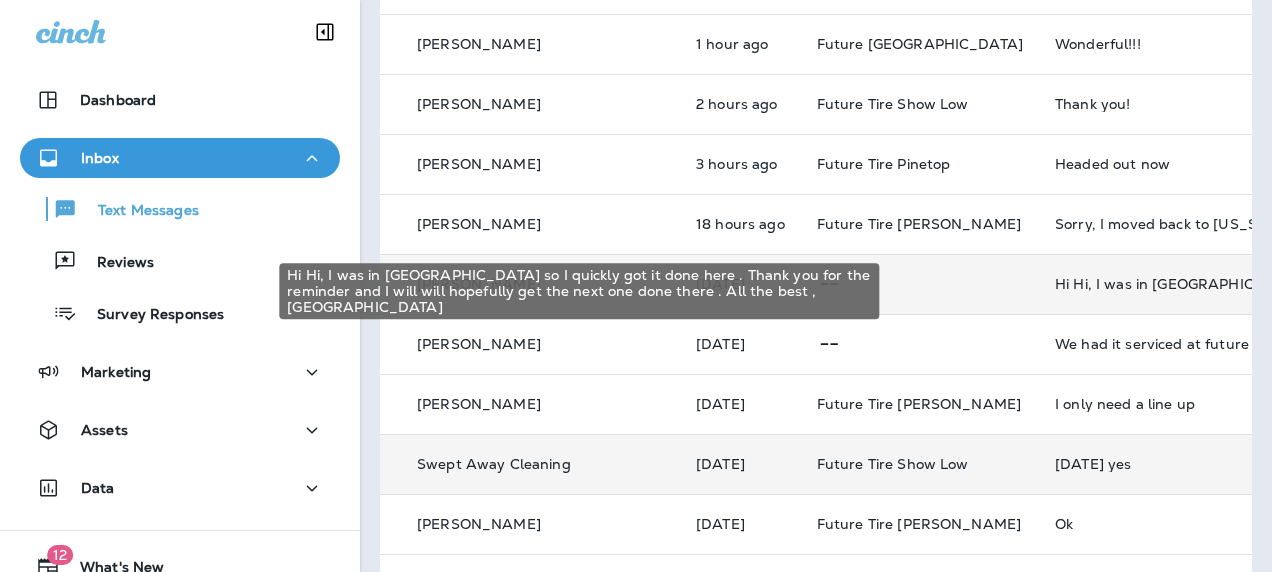 click on "Hi Hi,
I was in [GEOGRAPHIC_DATA] so I quickly got it done here .
Thank you for the reminder and I will will hopefully get the next one done there .
All the best ,
[GEOGRAPHIC_DATA]" at bounding box center [1189, 284] 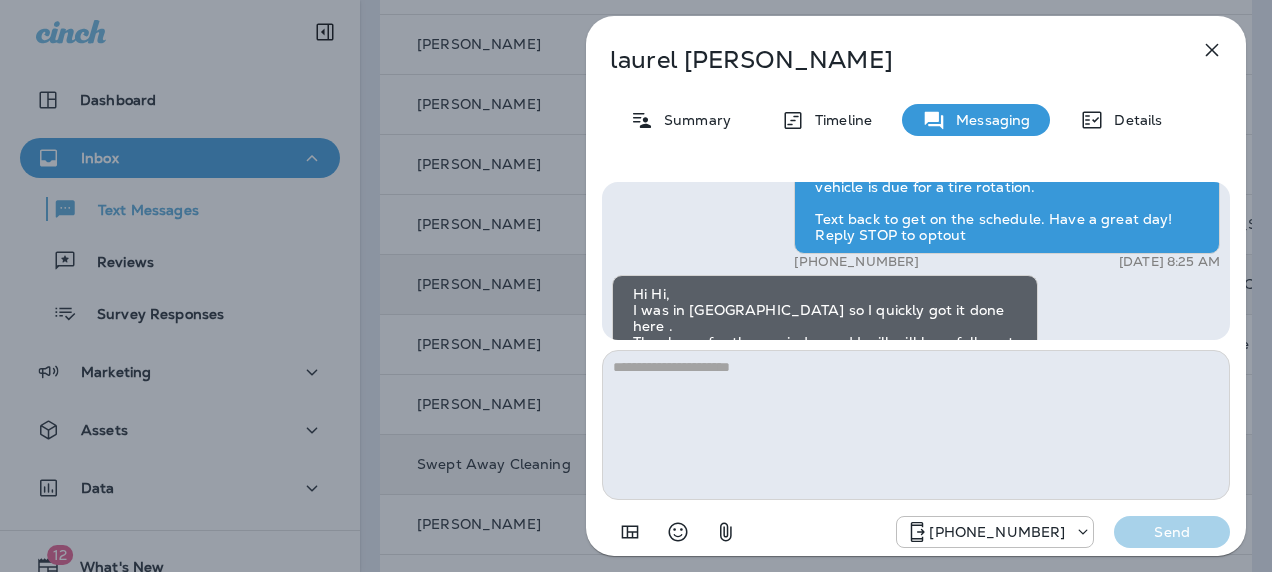 scroll, scrollTop: 0, scrollLeft: 0, axis: both 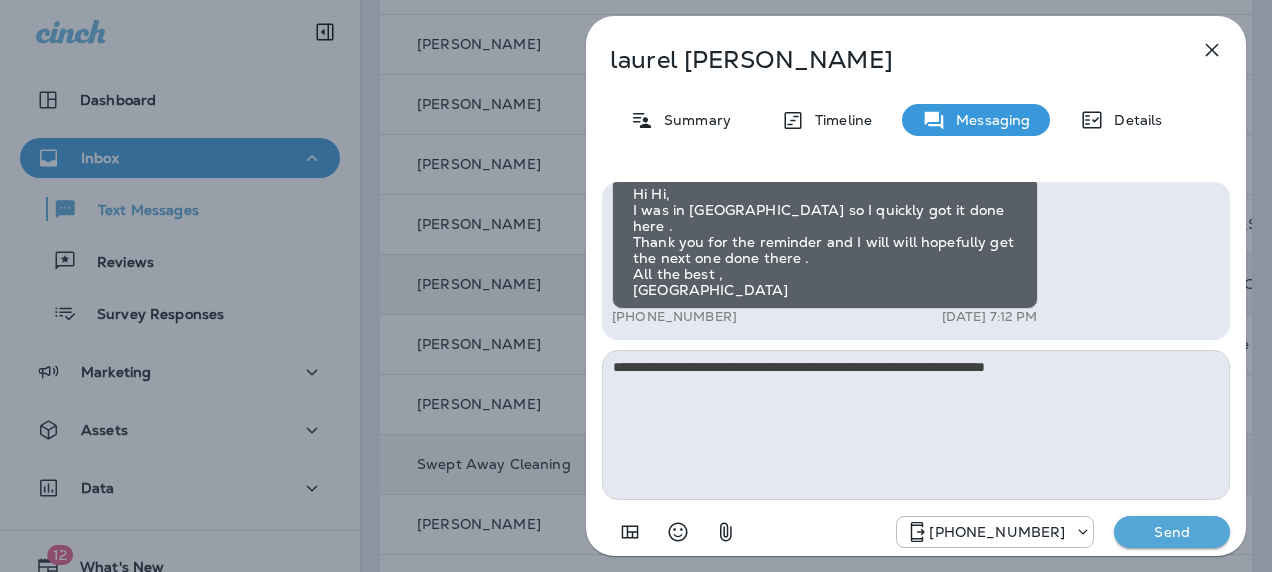 type on "**********" 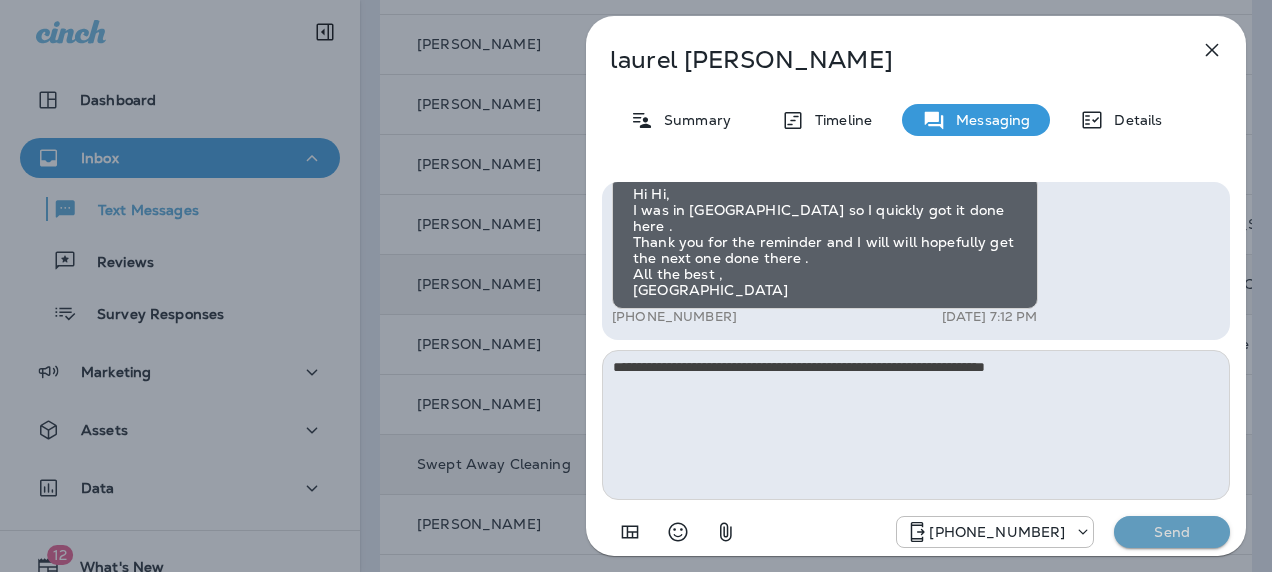 click on "Send" at bounding box center [1172, 532] 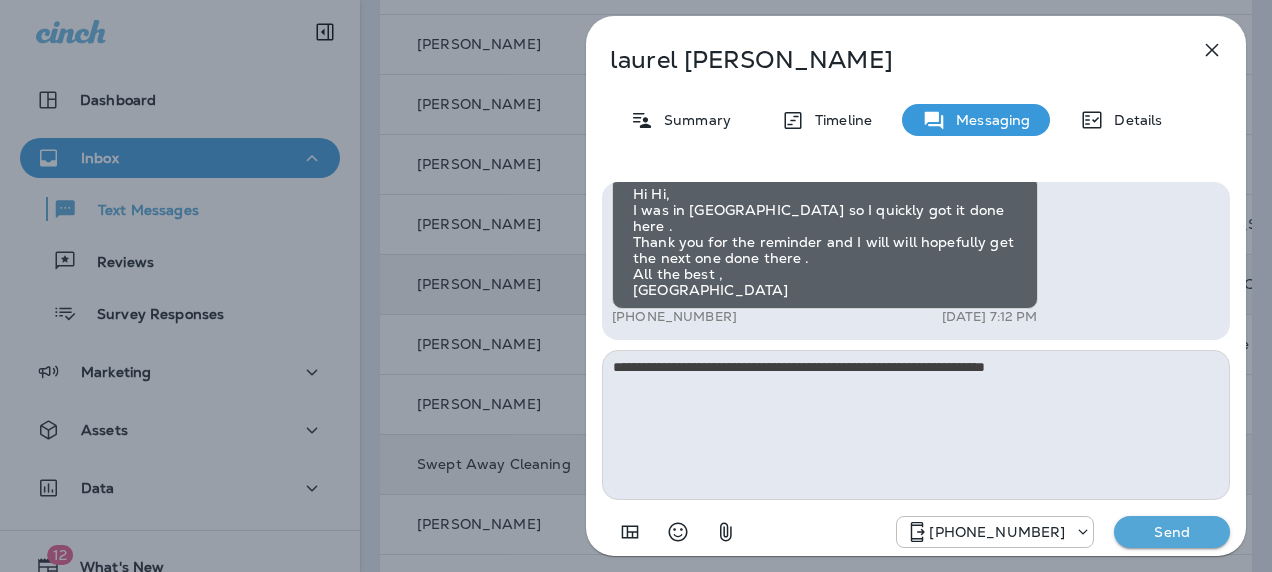 type 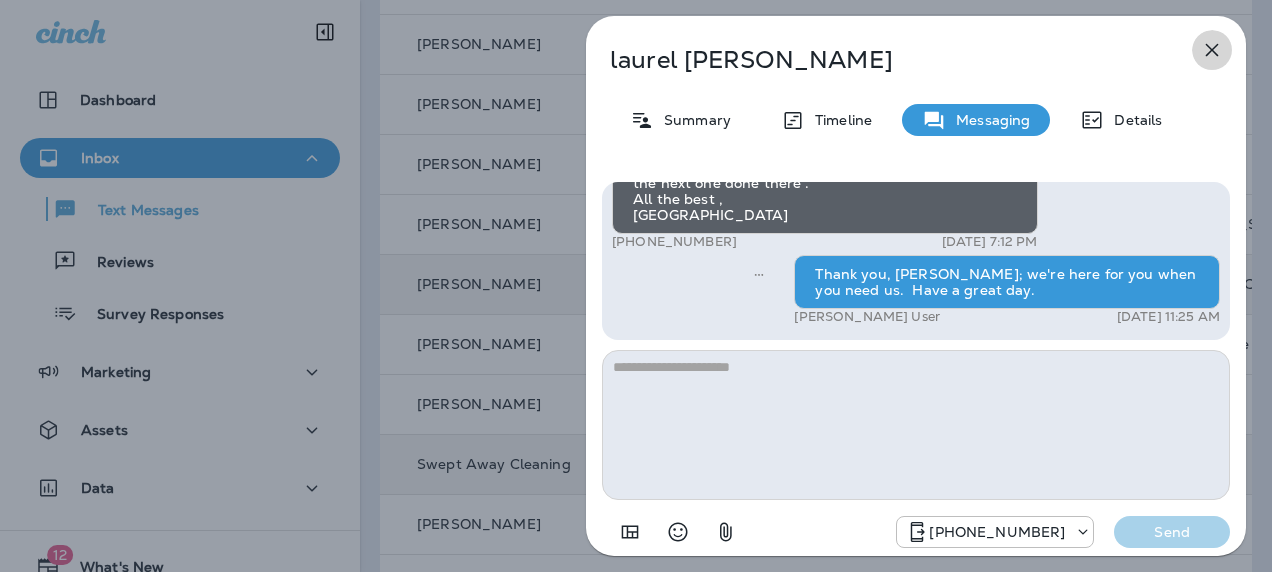click 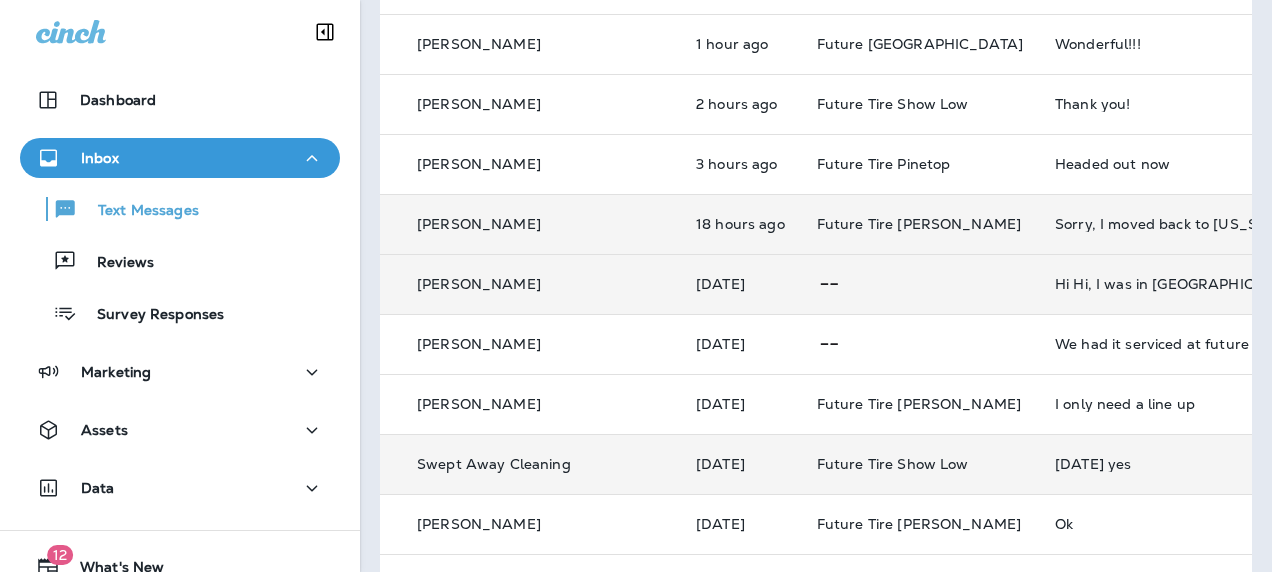 click on "Sorry, I moved back to [US_STATE][GEOGRAPHIC_DATA]!" at bounding box center (1189, 224) 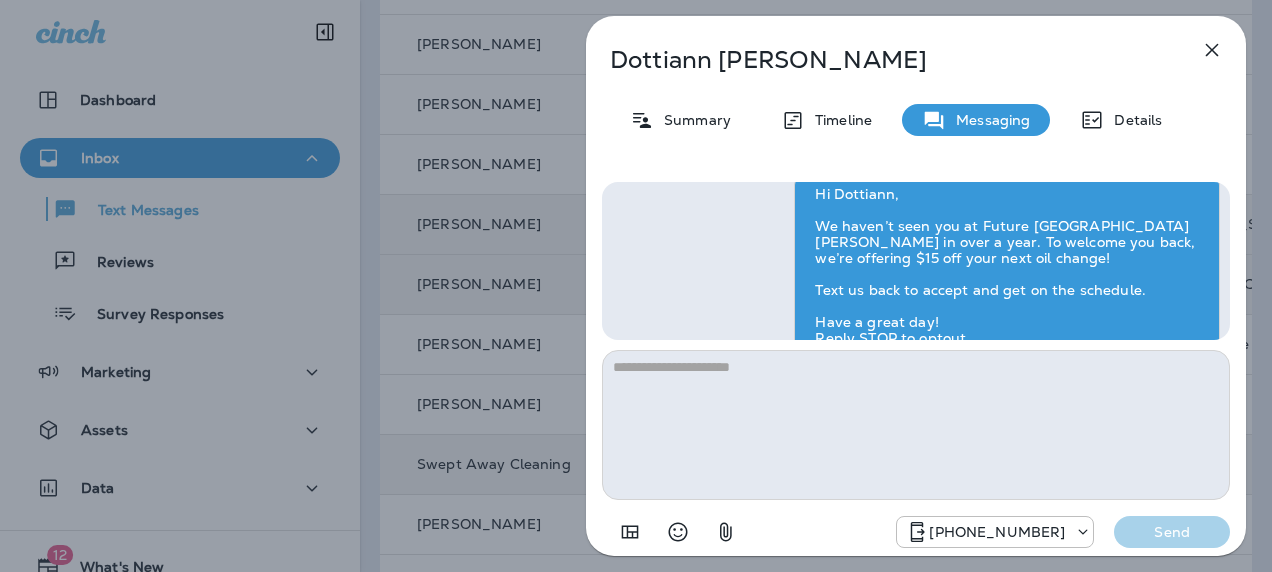scroll, scrollTop: 0, scrollLeft: 0, axis: both 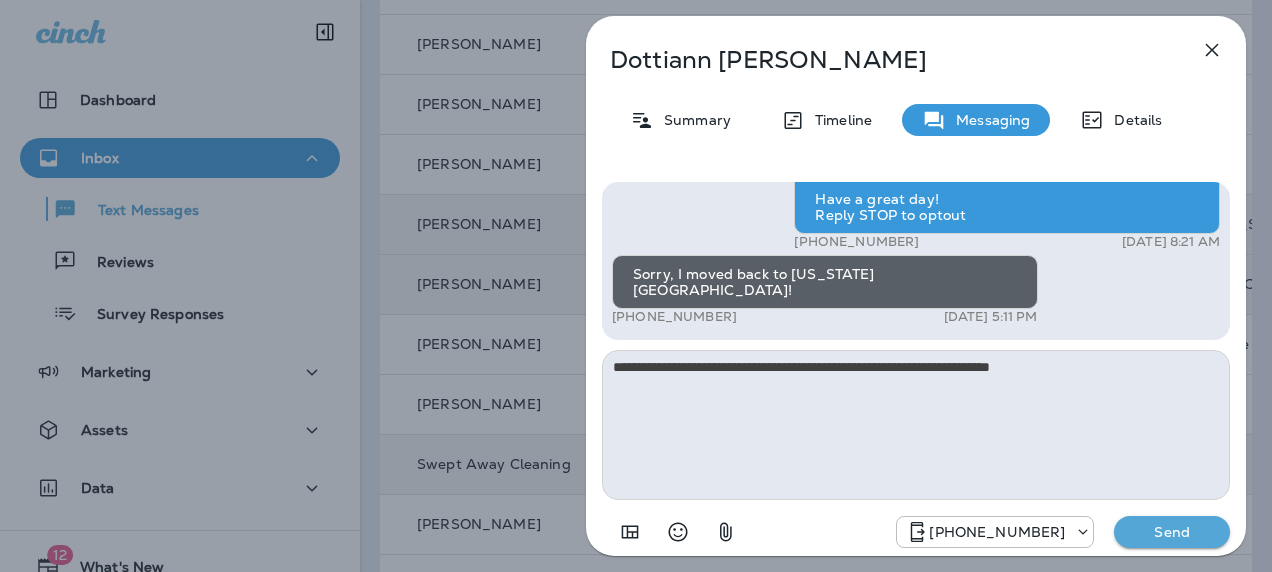 type on "**********" 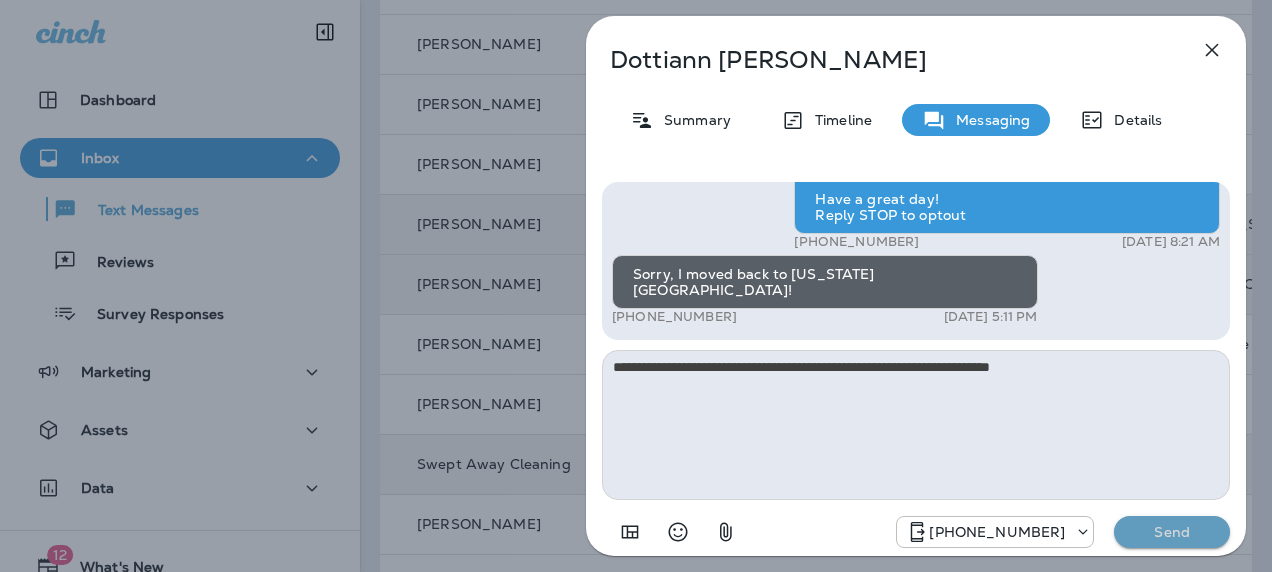 click on "Send" at bounding box center (1172, 532) 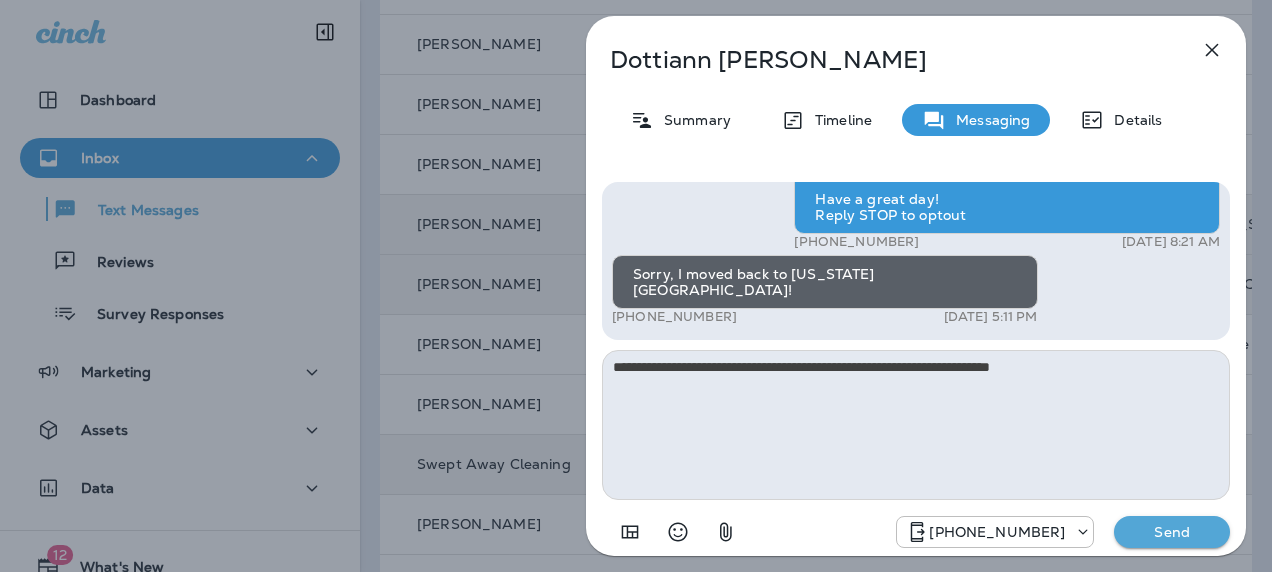 type 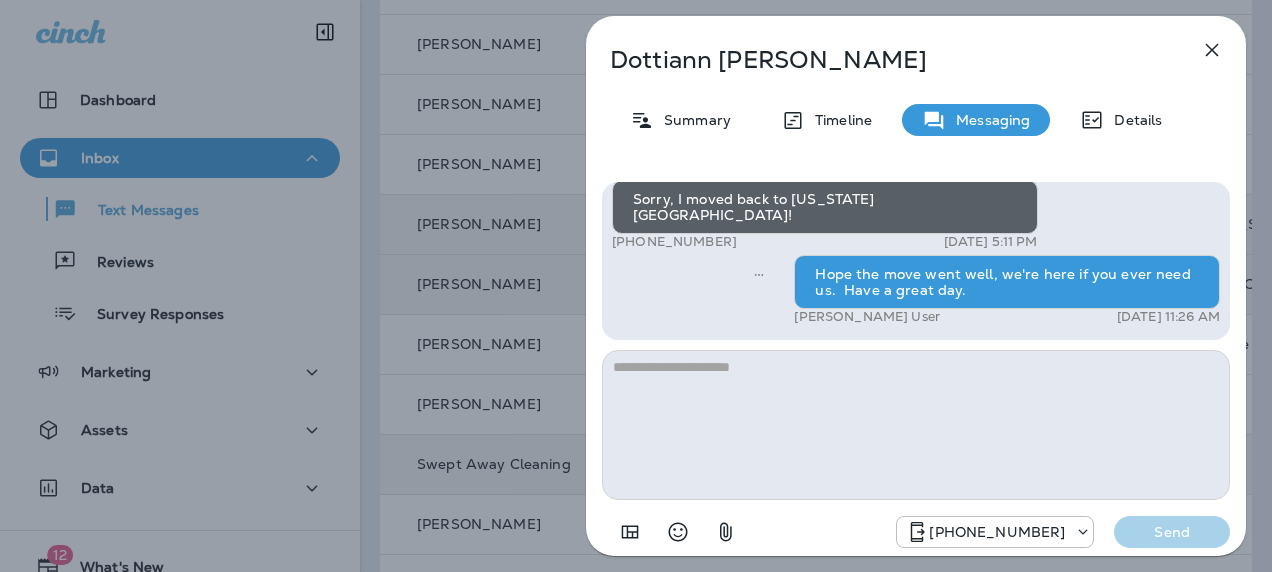 click 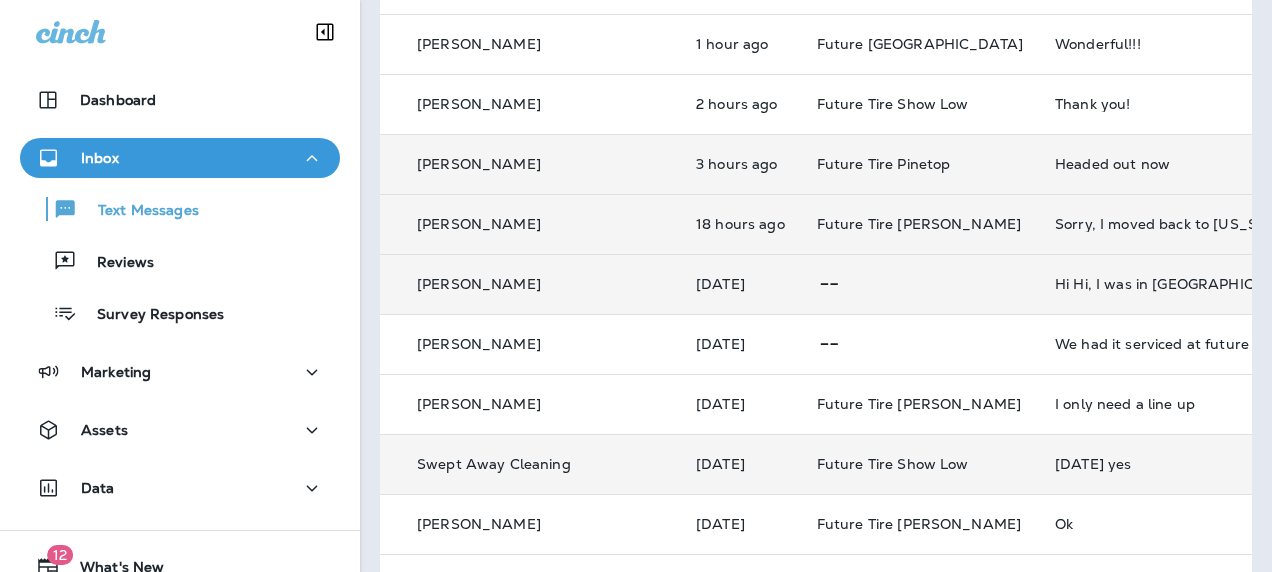 click on "Headed out now" at bounding box center (1189, 164) 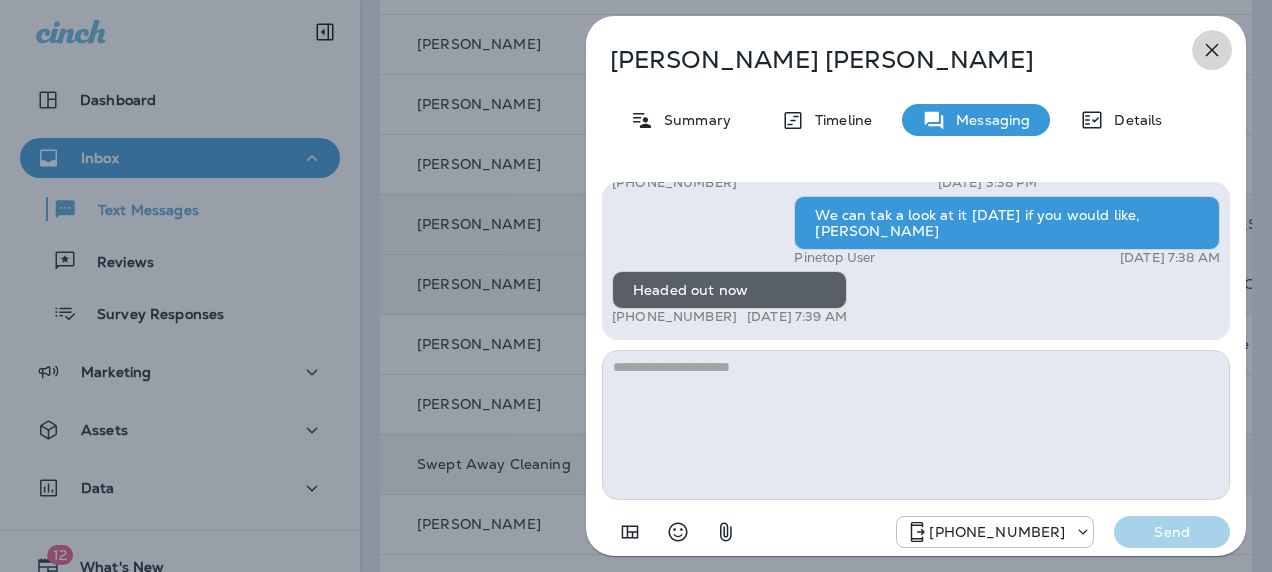 click 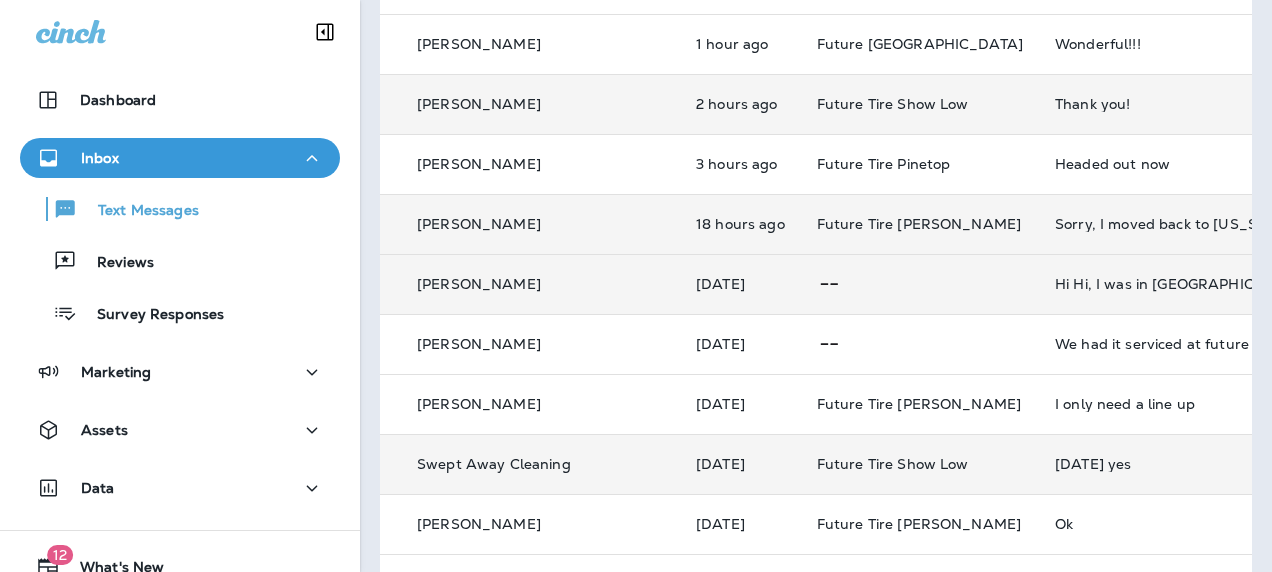 click on "Thank you!" at bounding box center [1189, 104] 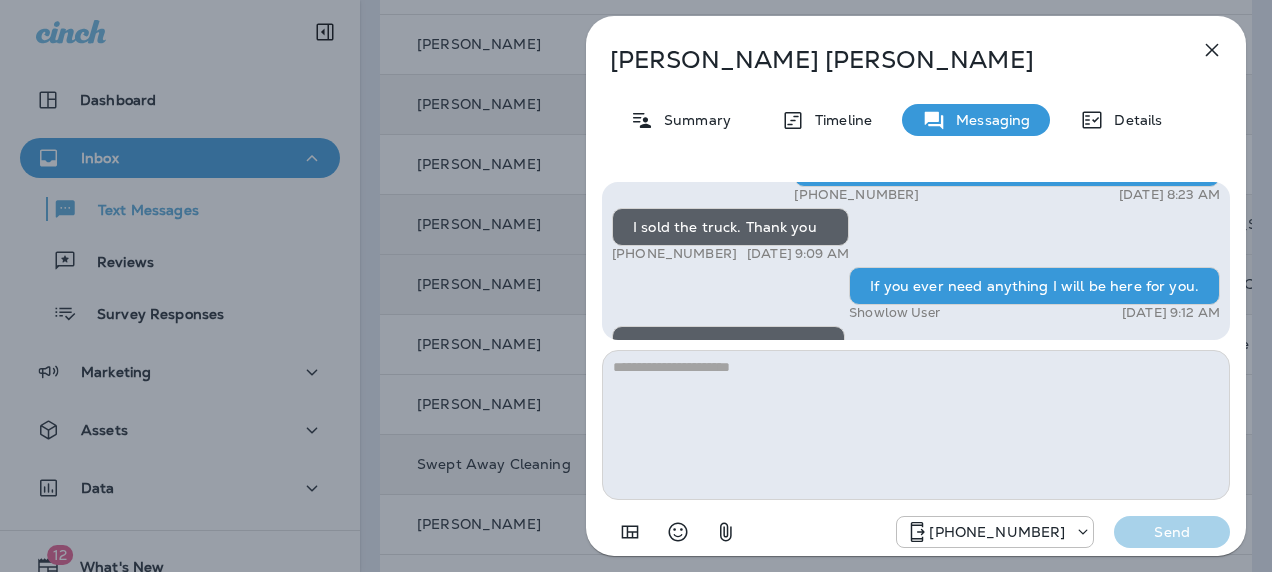 scroll, scrollTop: 0, scrollLeft: 0, axis: both 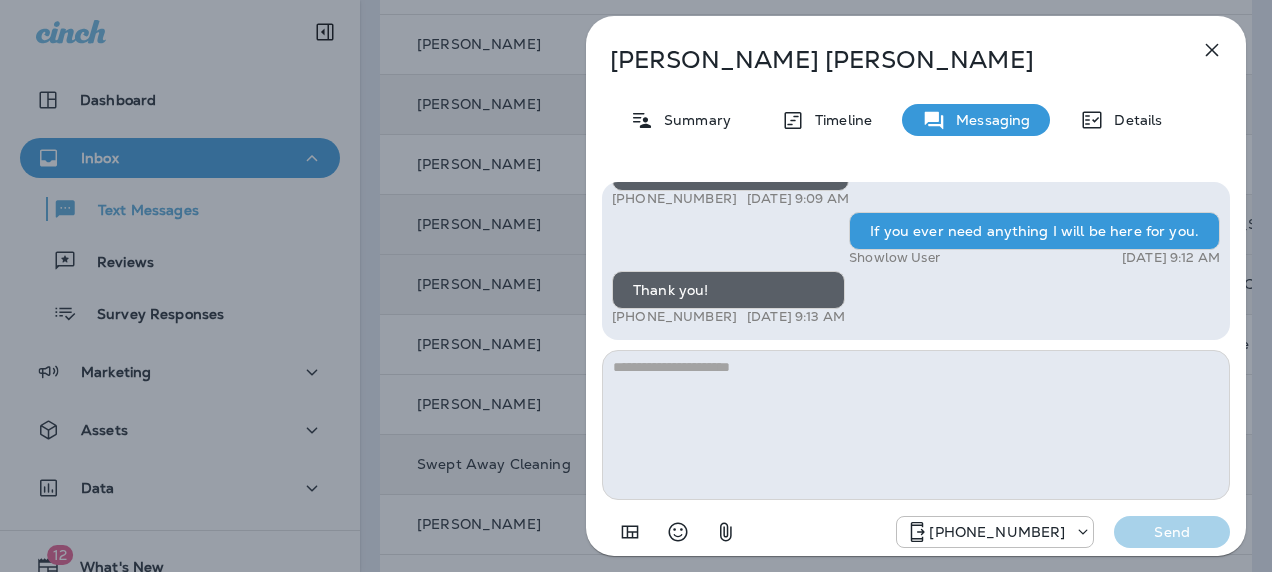 click 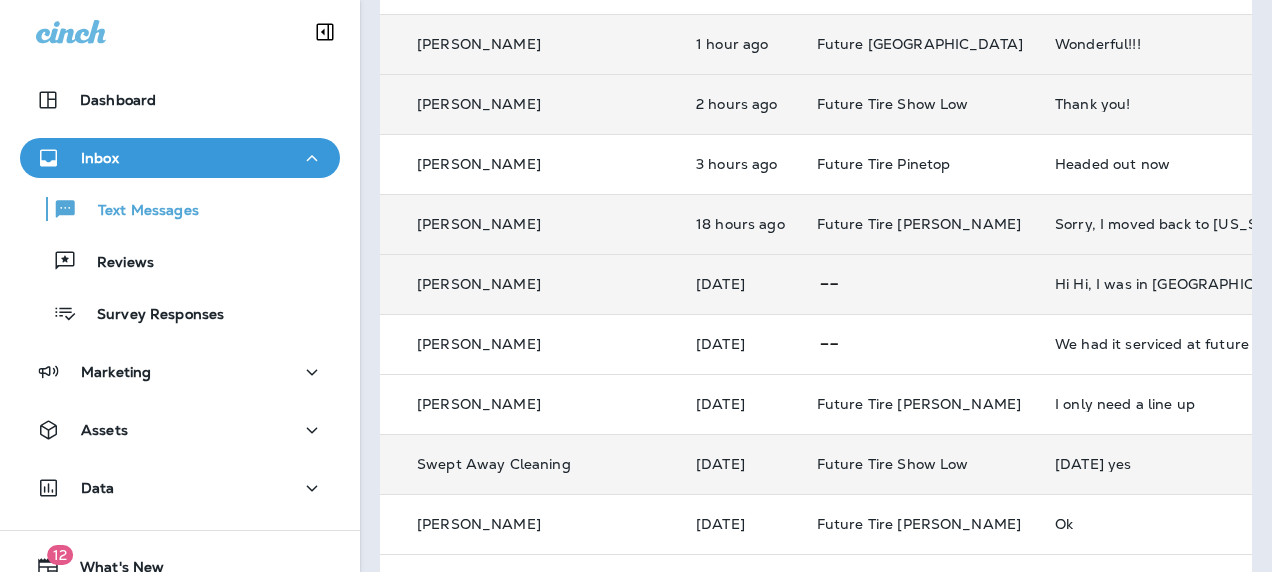 click on "Wonderful!!!" at bounding box center (1189, 44) 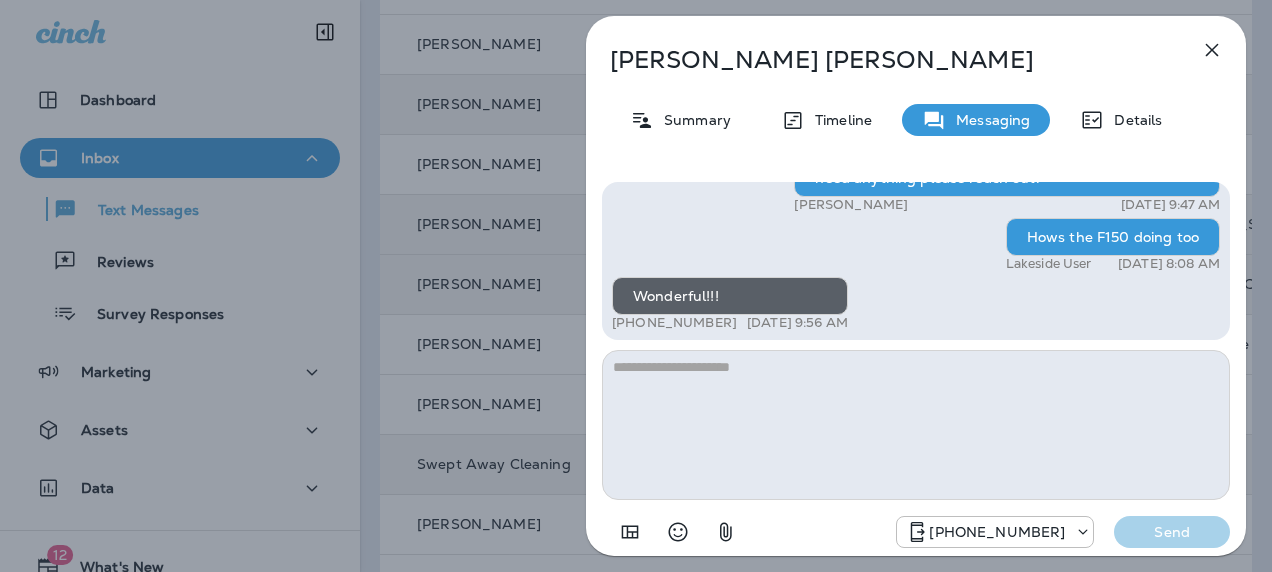 scroll, scrollTop: 0, scrollLeft: 0, axis: both 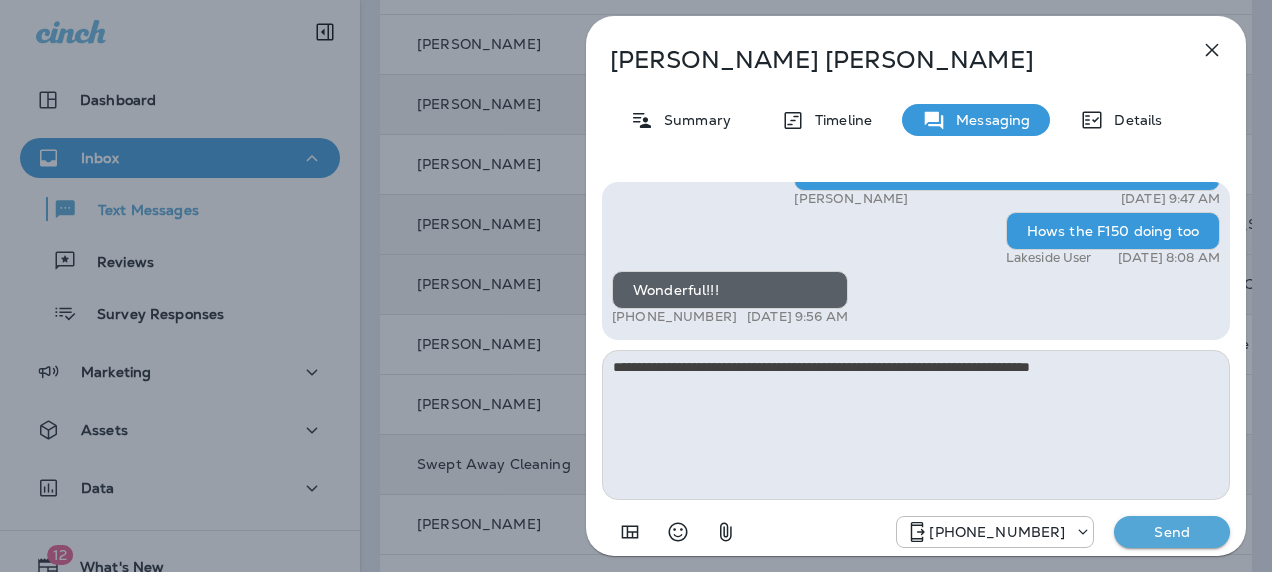 type on "**********" 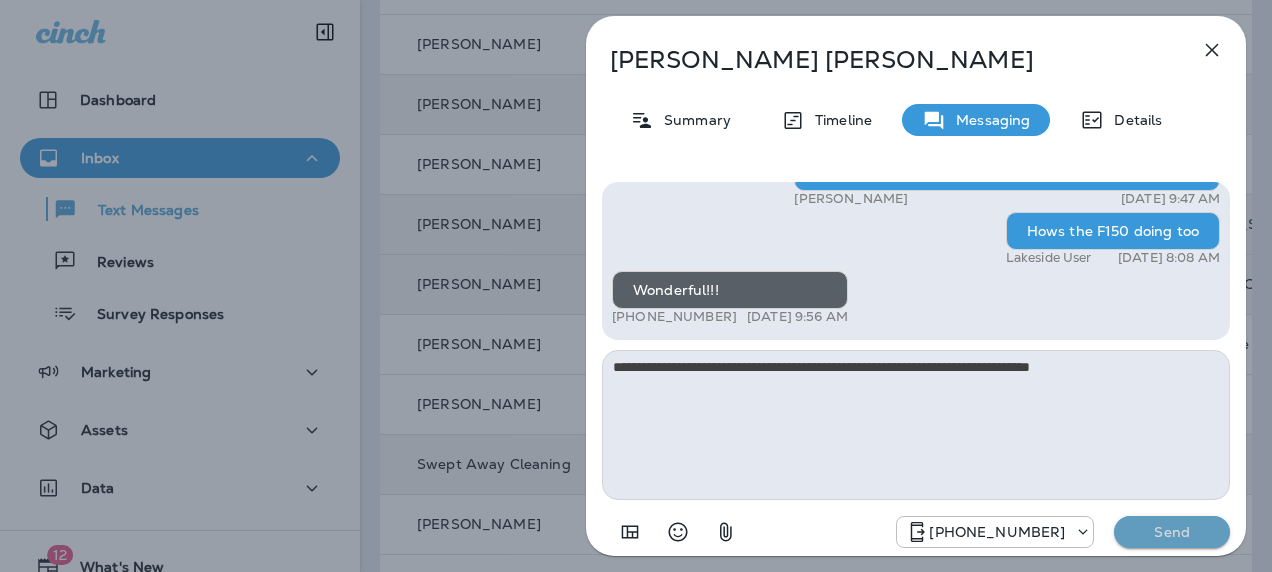 click on "Send" at bounding box center (1172, 532) 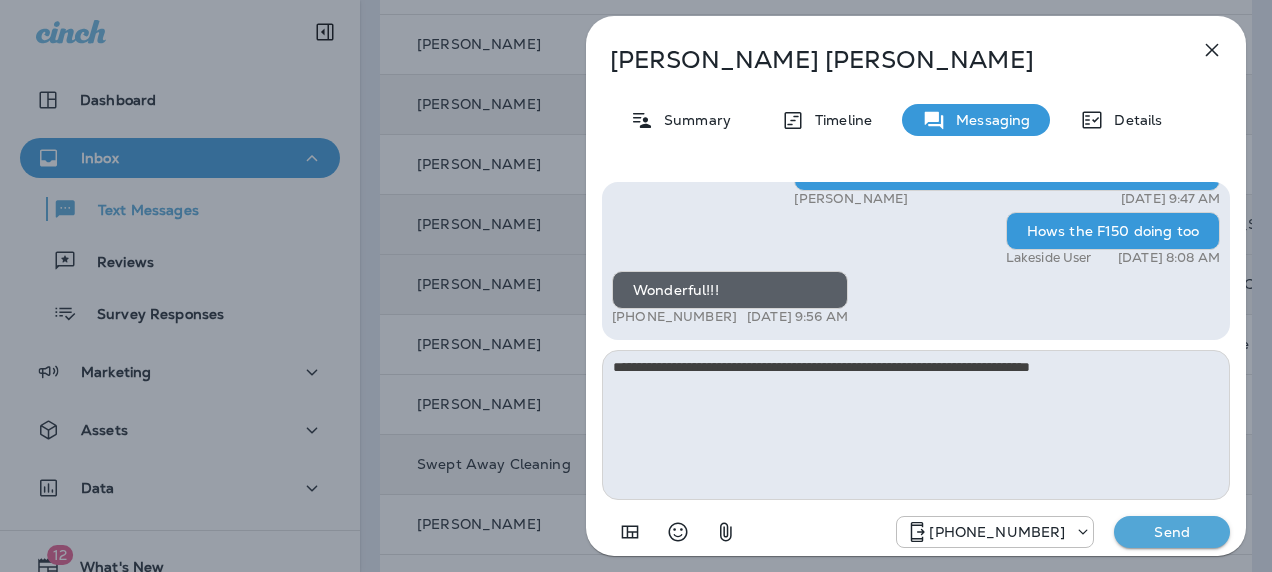 type 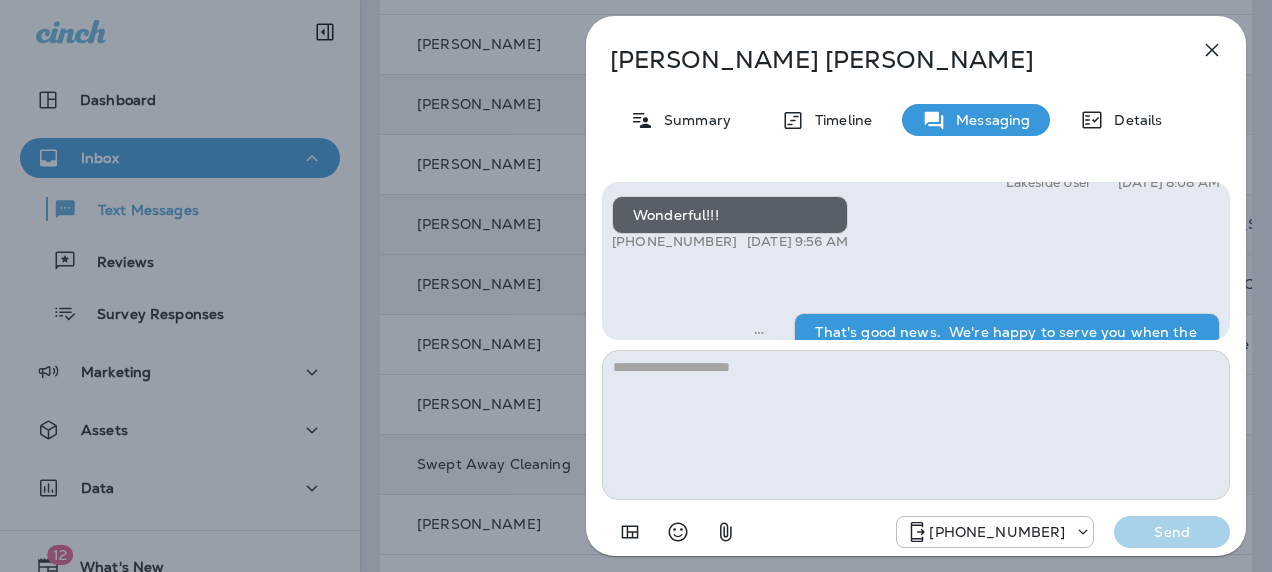 scroll, scrollTop: 0, scrollLeft: 0, axis: both 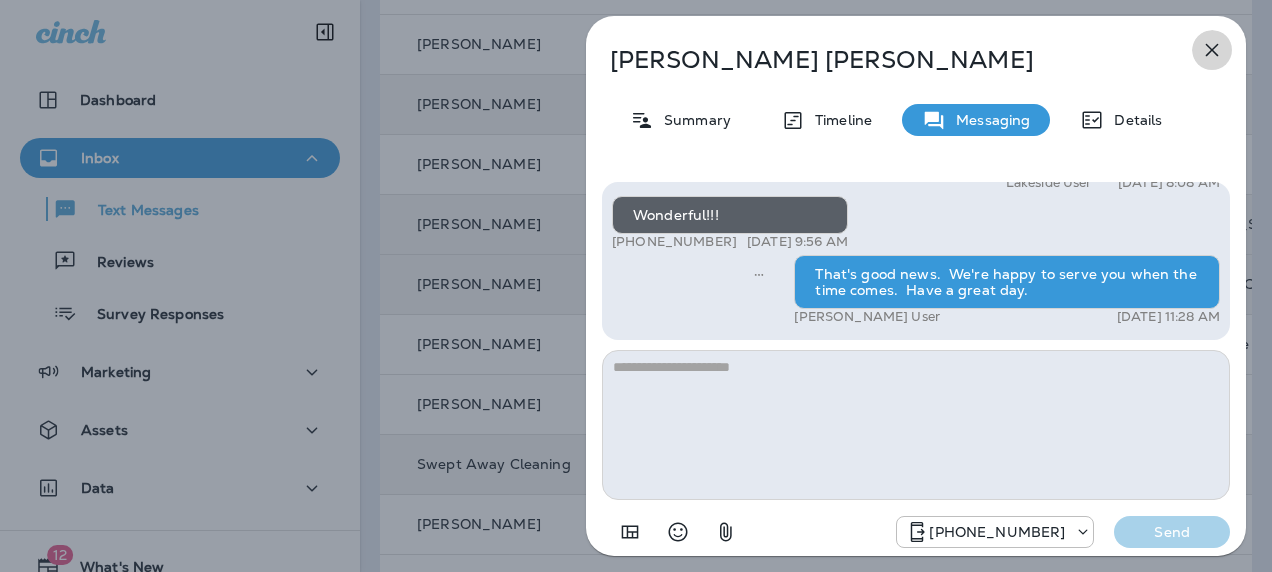 click 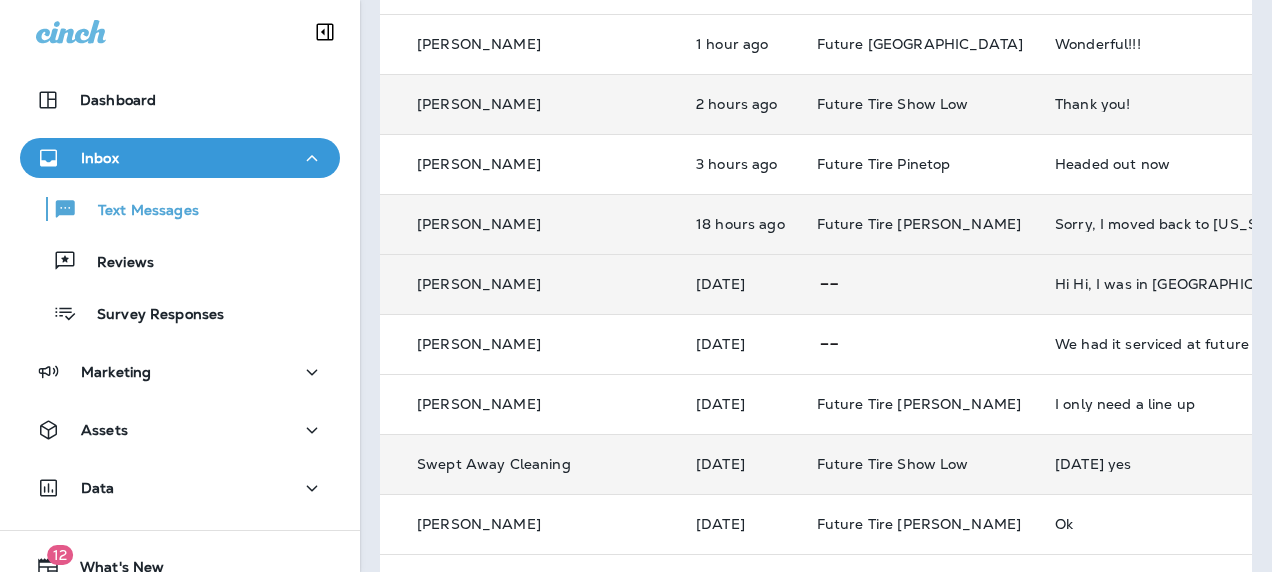 scroll, scrollTop: 0, scrollLeft: 0, axis: both 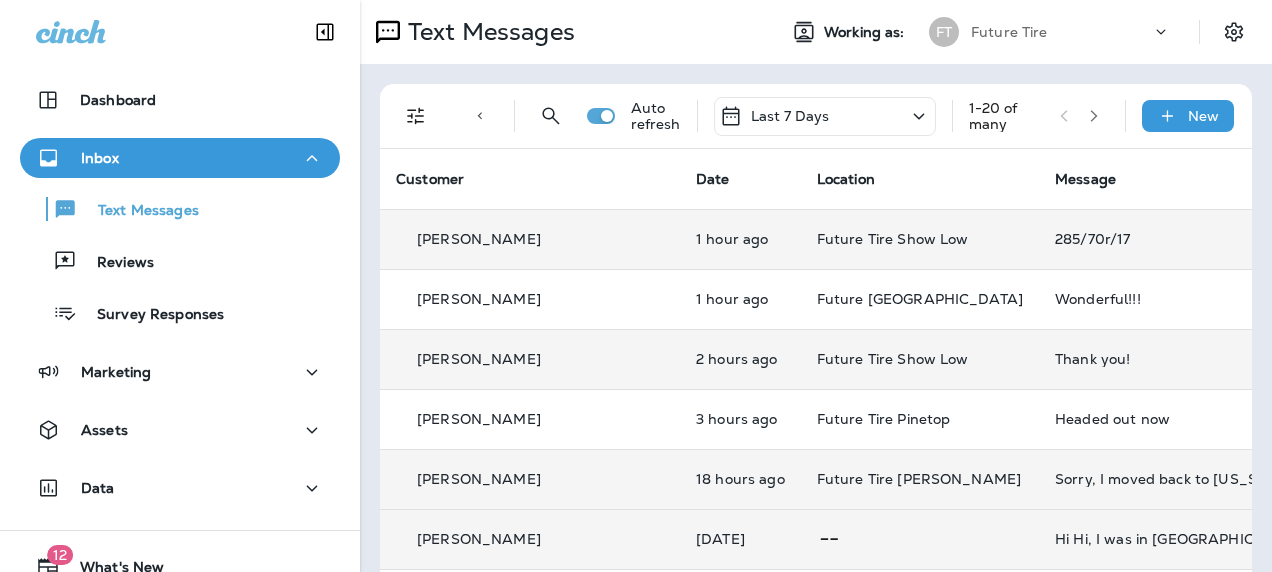 click on "285/70r/17" at bounding box center [1189, 239] 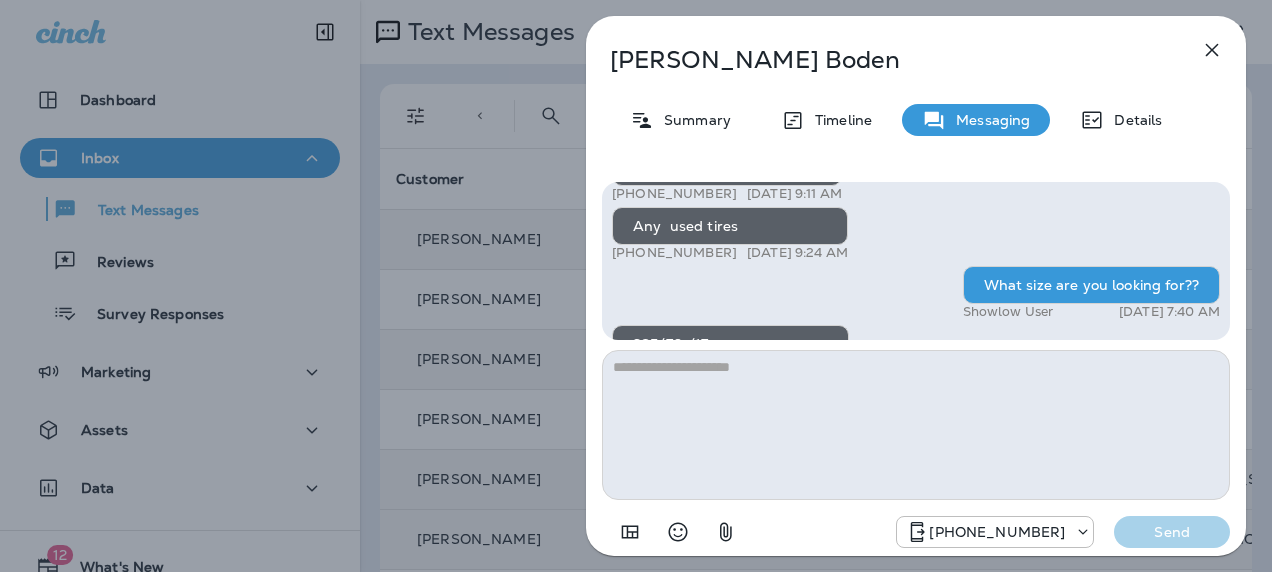 scroll, scrollTop: 0, scrollLeft: 0, axis: both 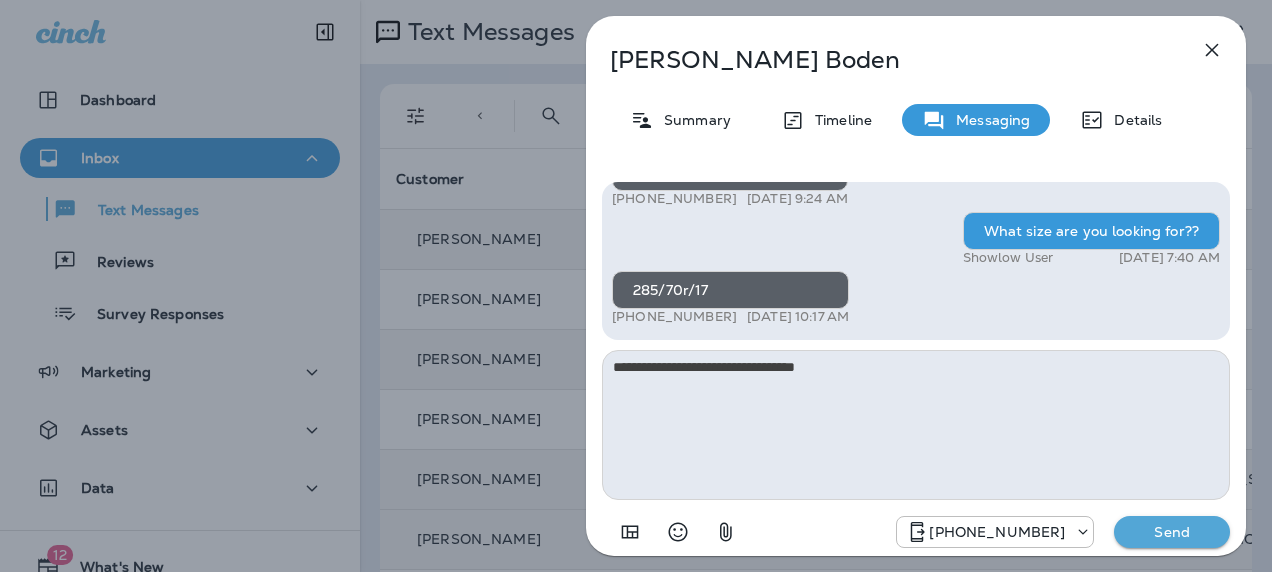 type on "**********" 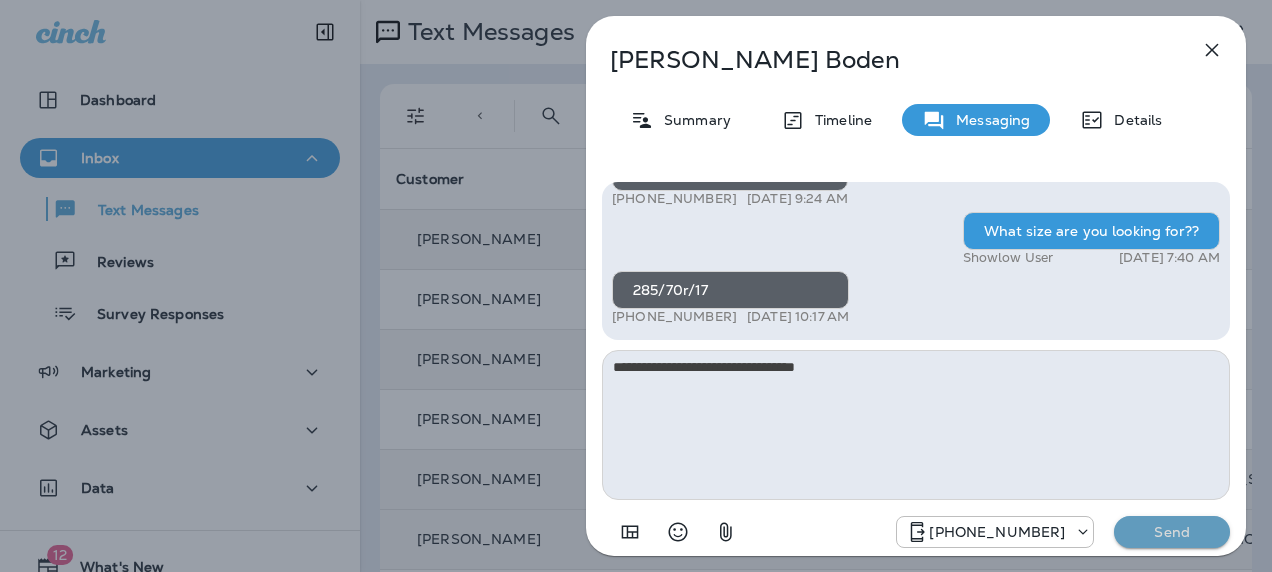 click on "Send" at bounding box center [1172, 532] 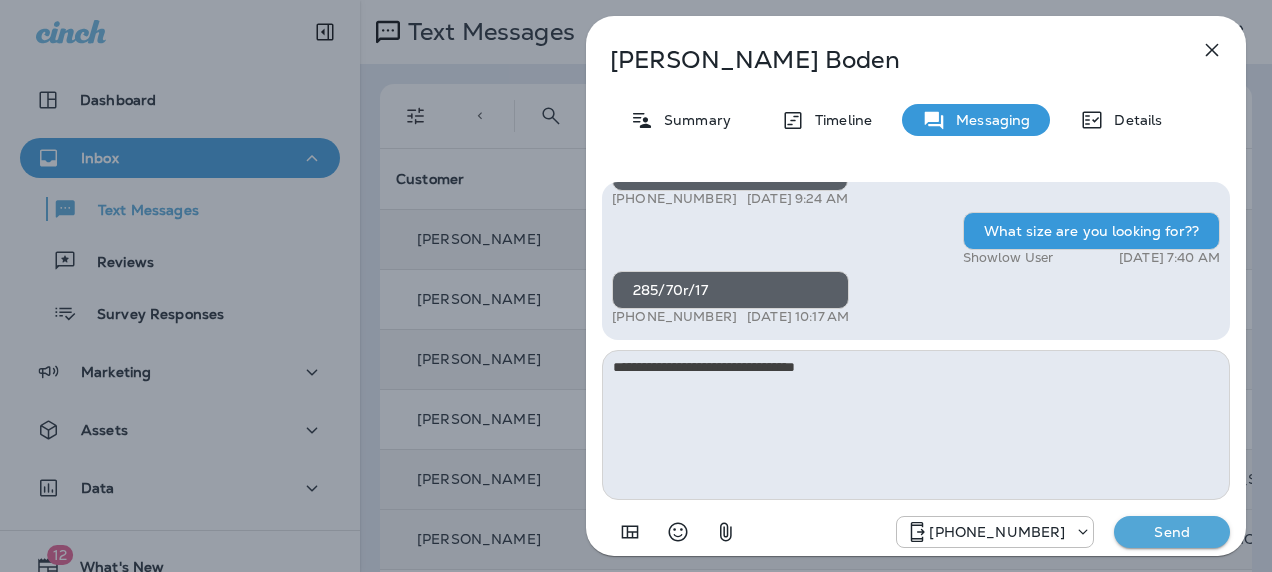 type 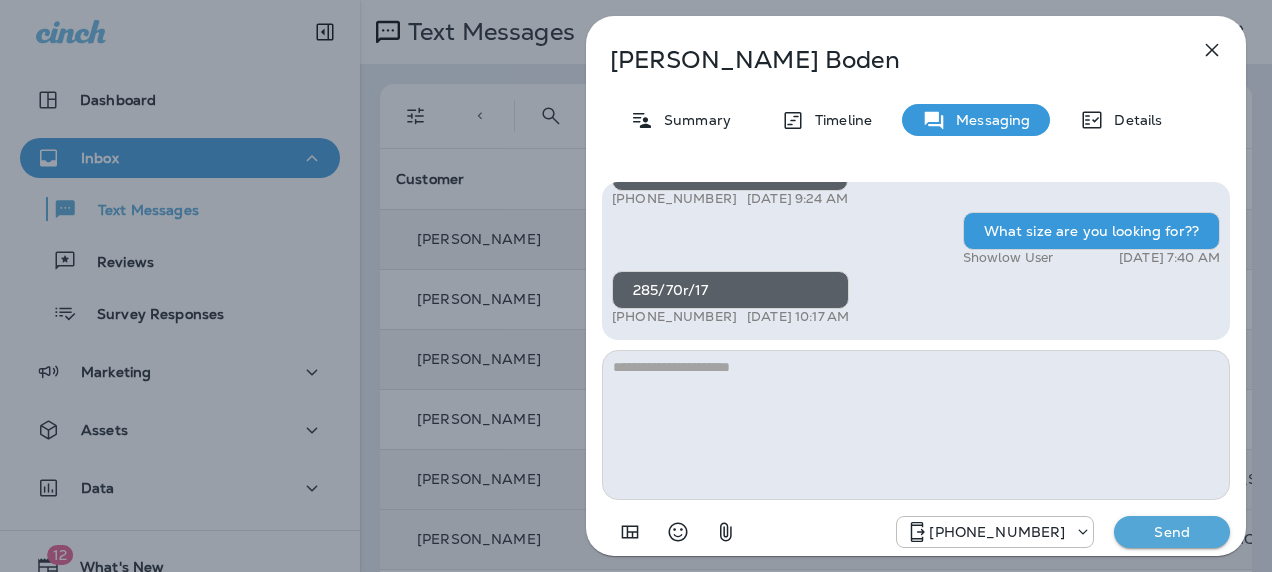 scroll, scrollTop: 0, scrollLeft: 0, axis: both 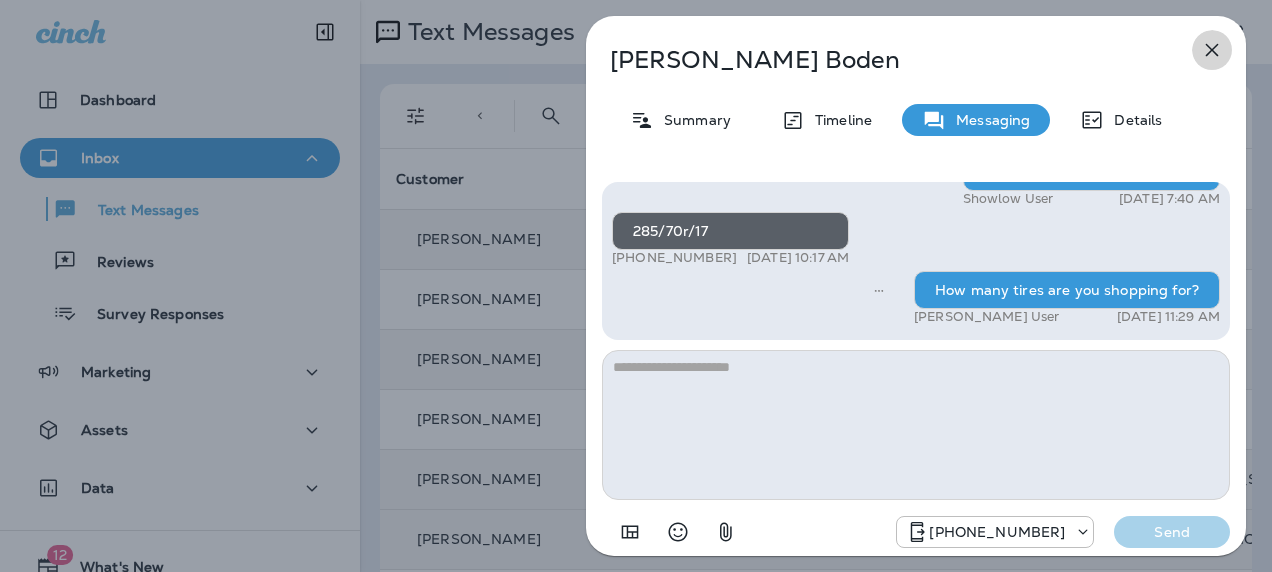 click 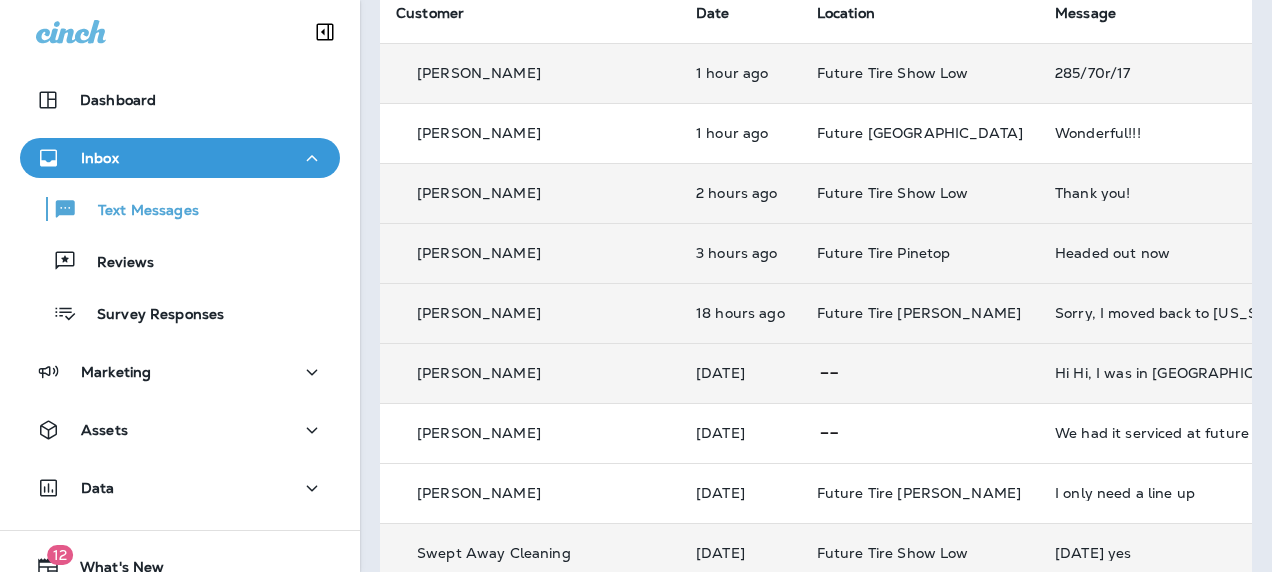 scroll, scrollTop: 156, scrollLeft: 0, axis: vertical 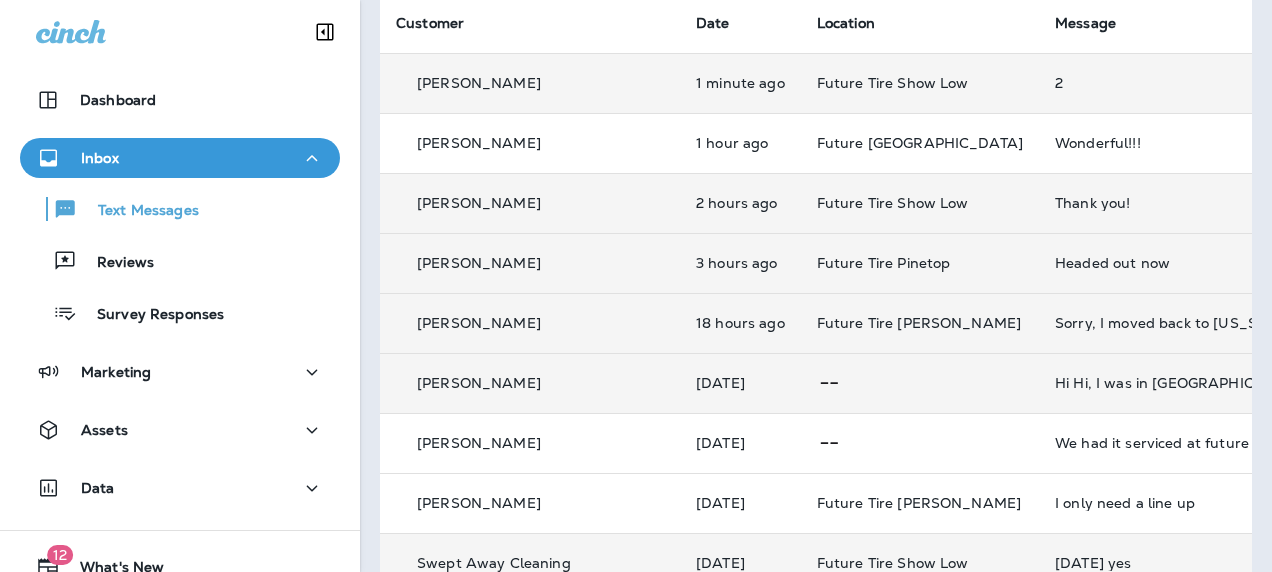 click at bounding box center (180, 30) 